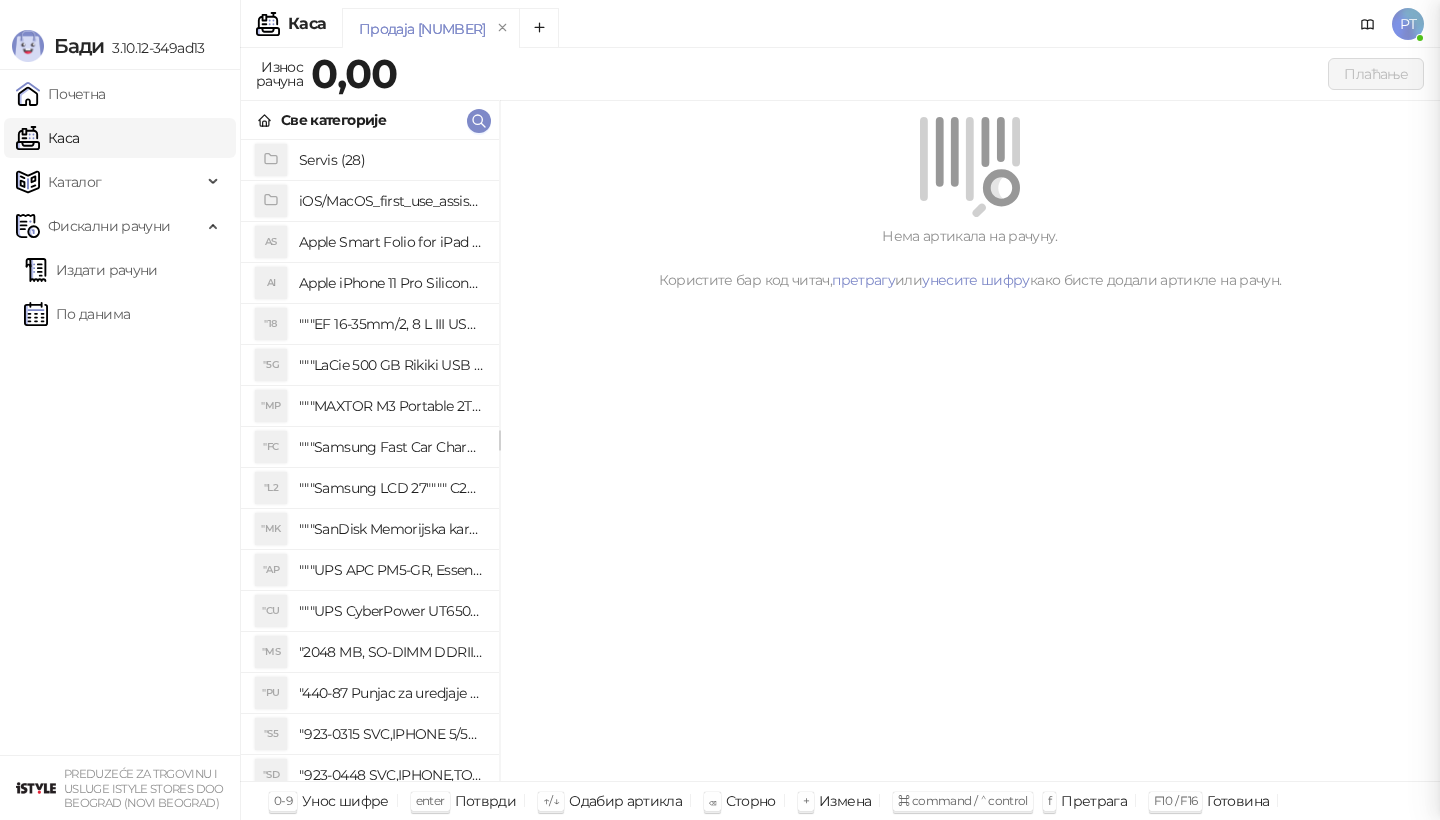 scroll, scrollTop: 0, scrollLeft: 0, axis: both 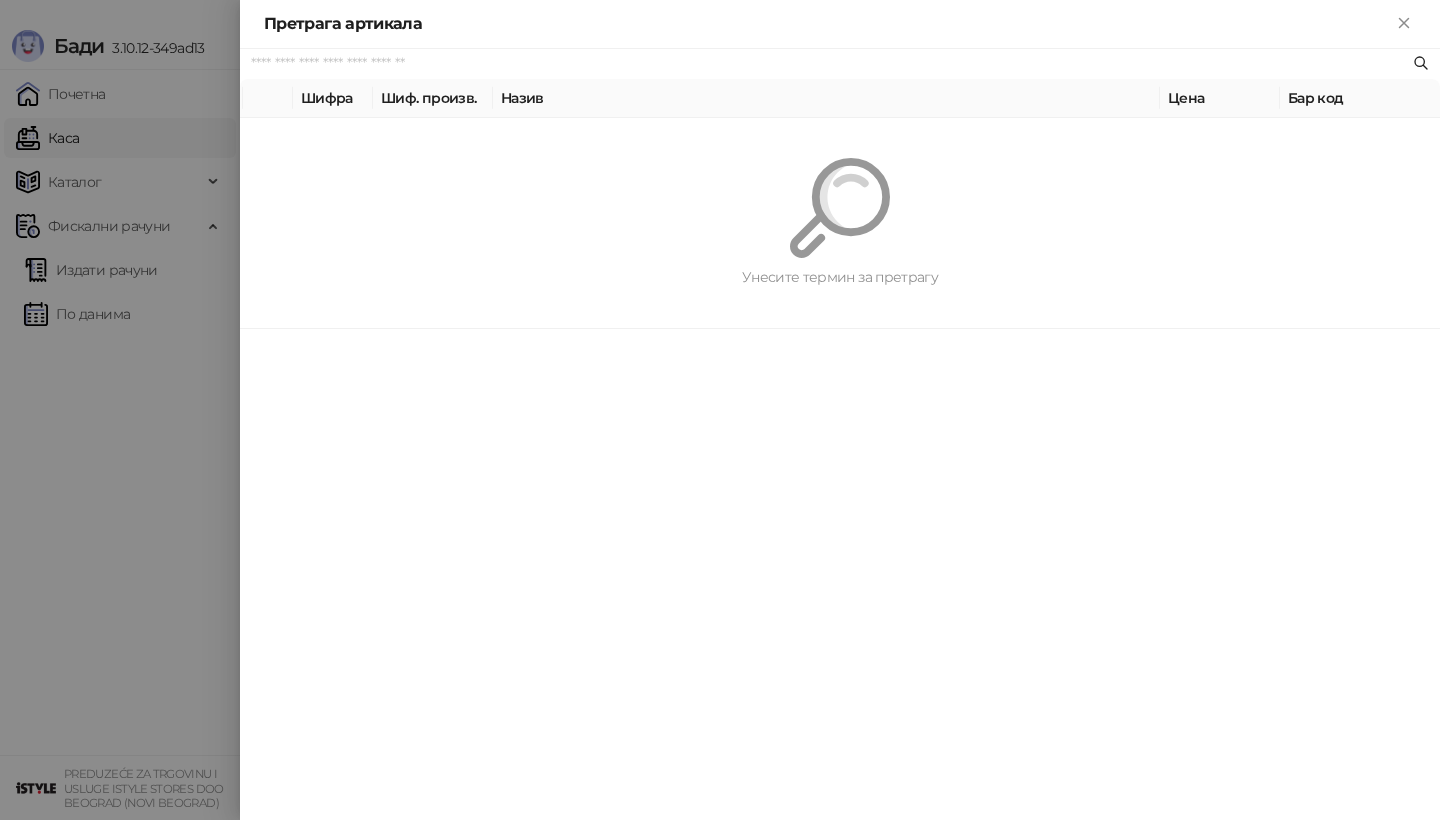 paste on "*********" 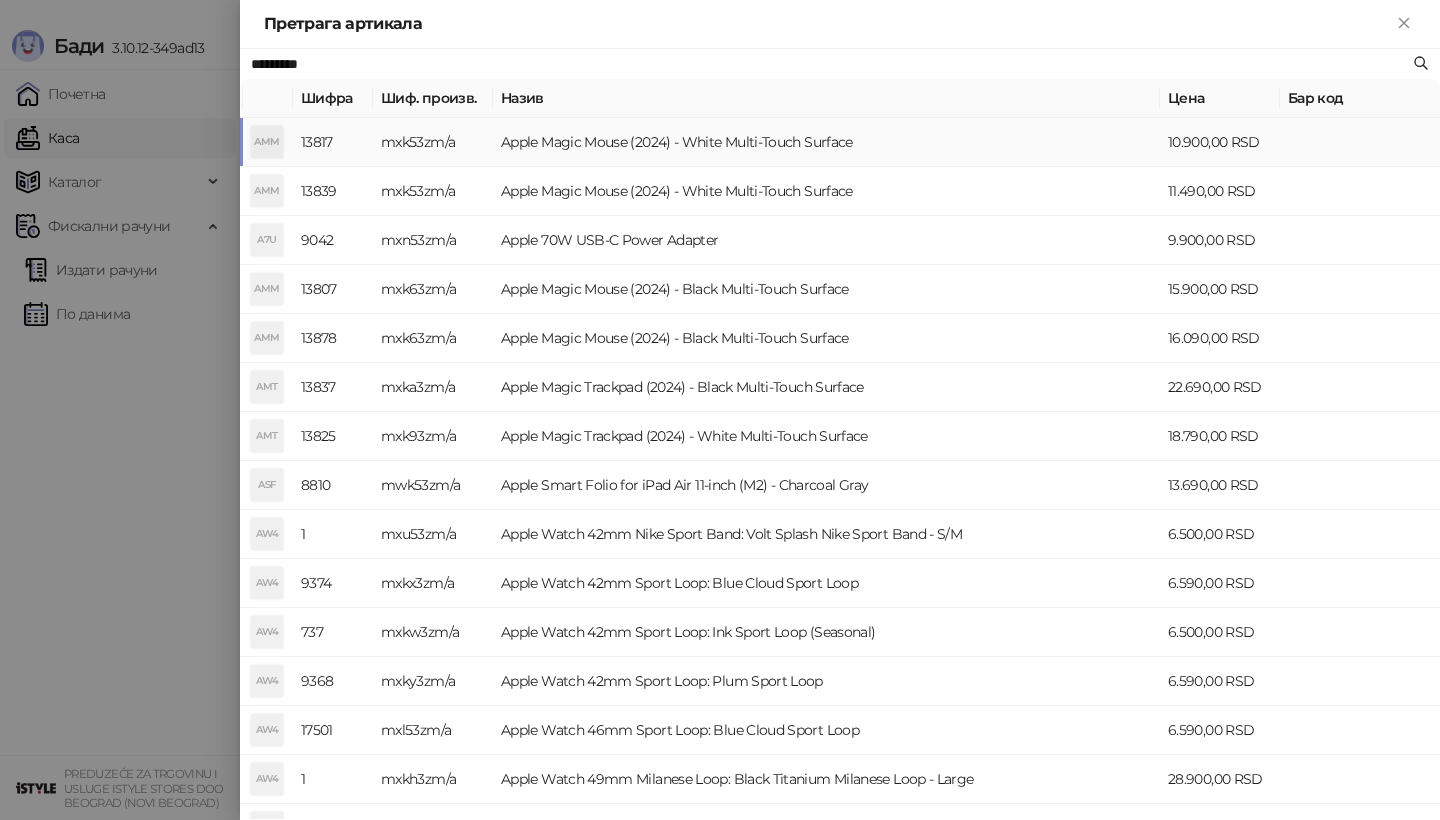 click on "AMM" at bounding box center [267, 142] 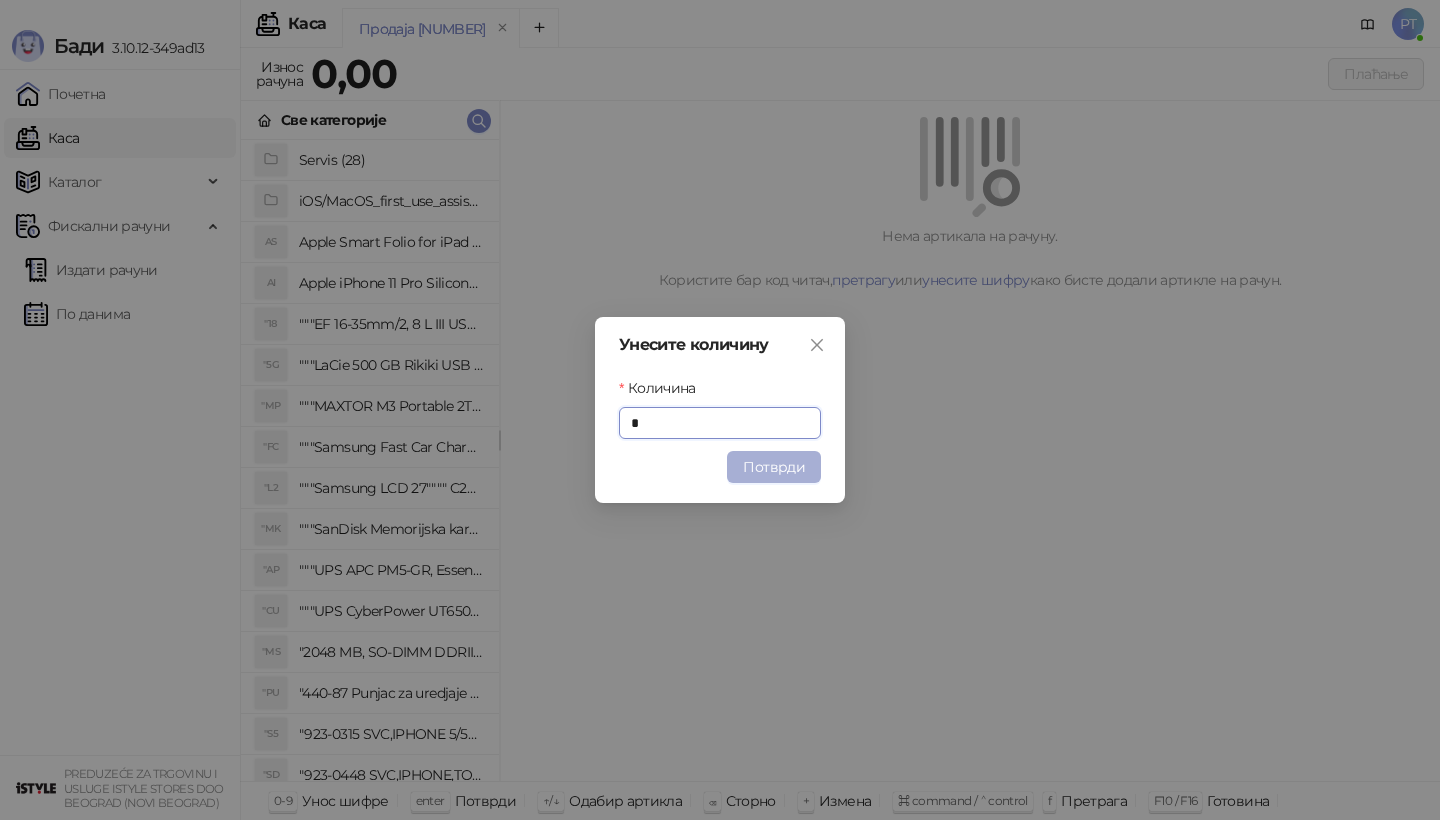 click on "Потврди" at bounding box center (774, 467) 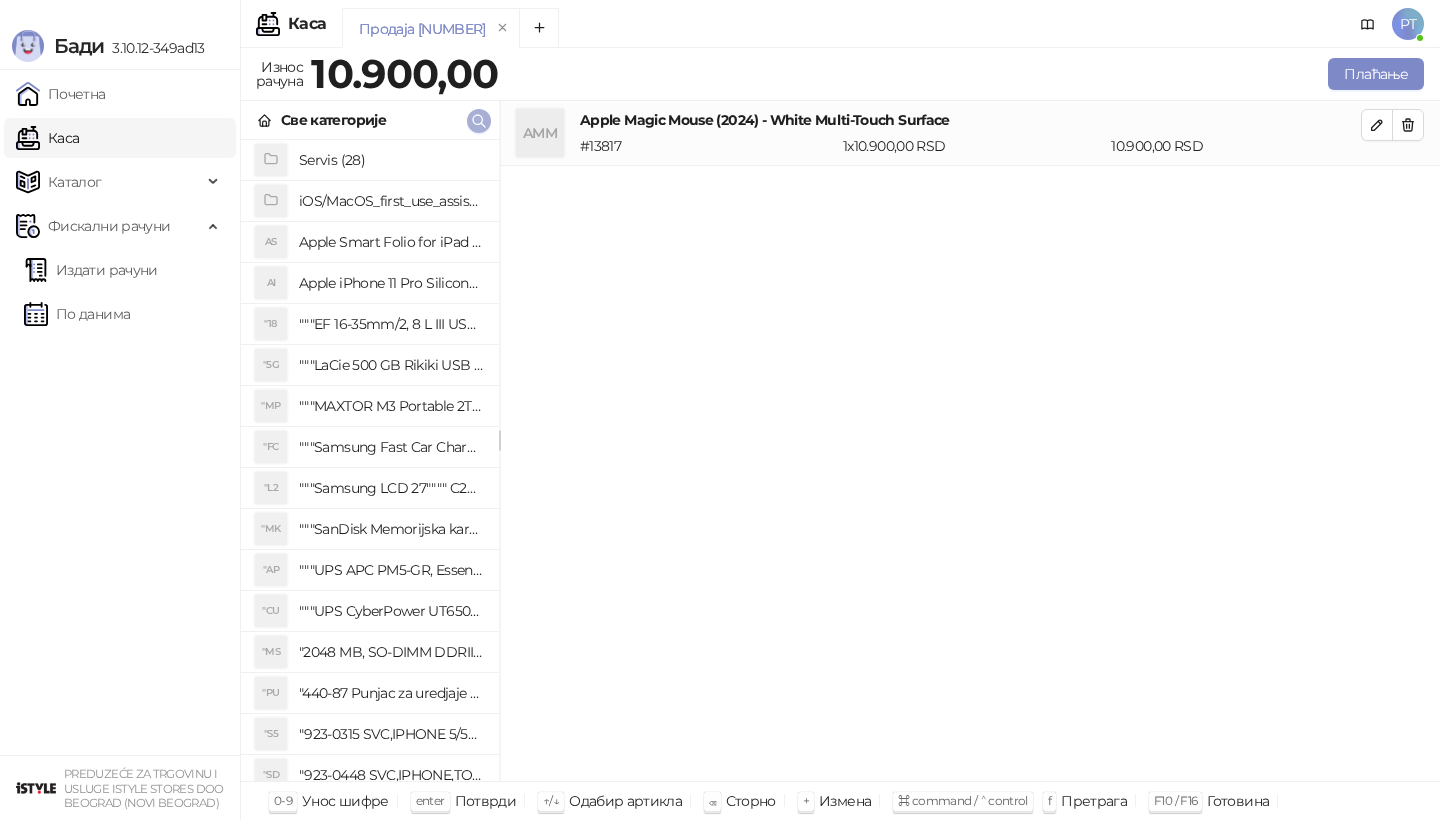 click 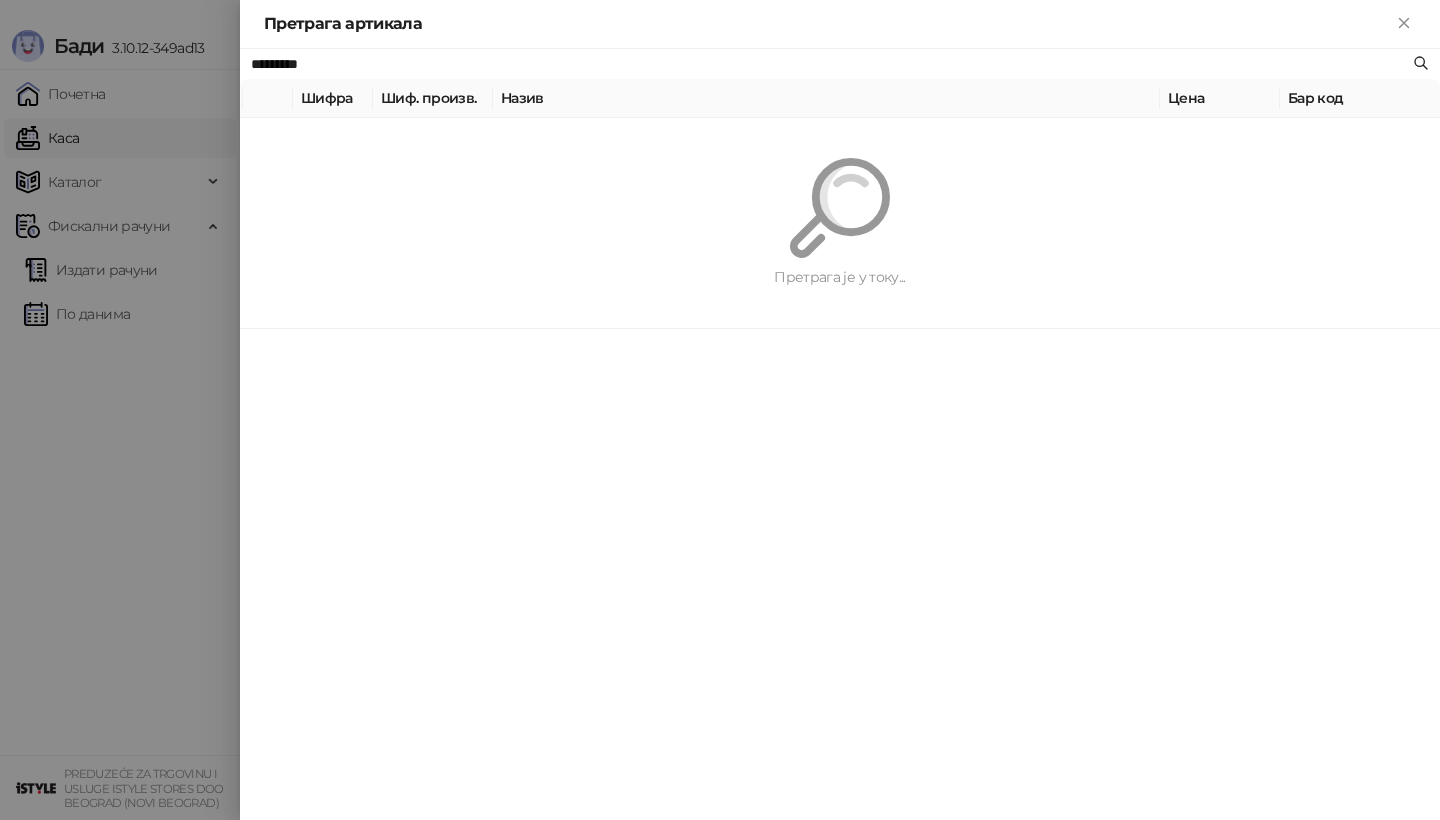 paste on "**********" 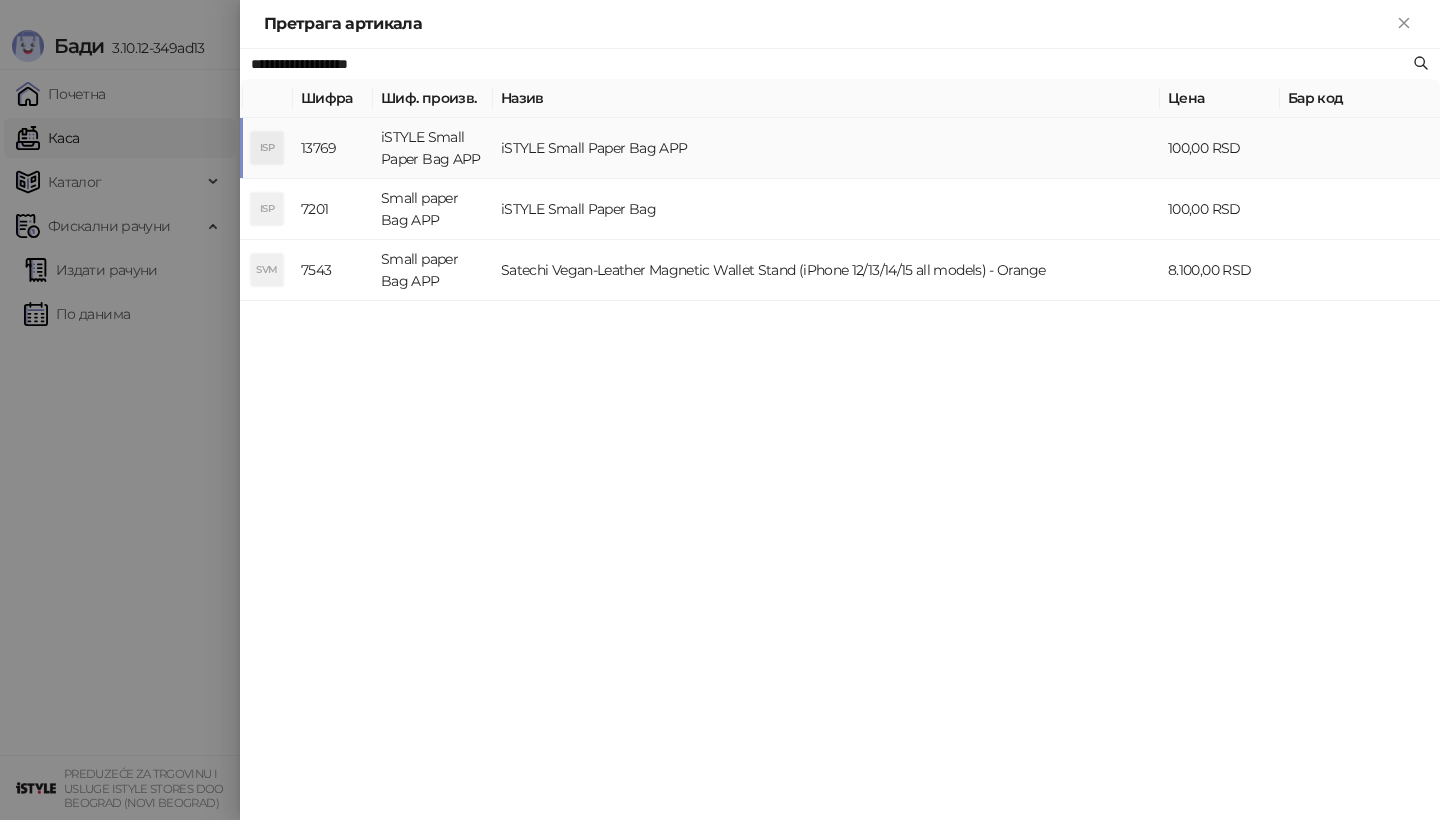 type on "**********" 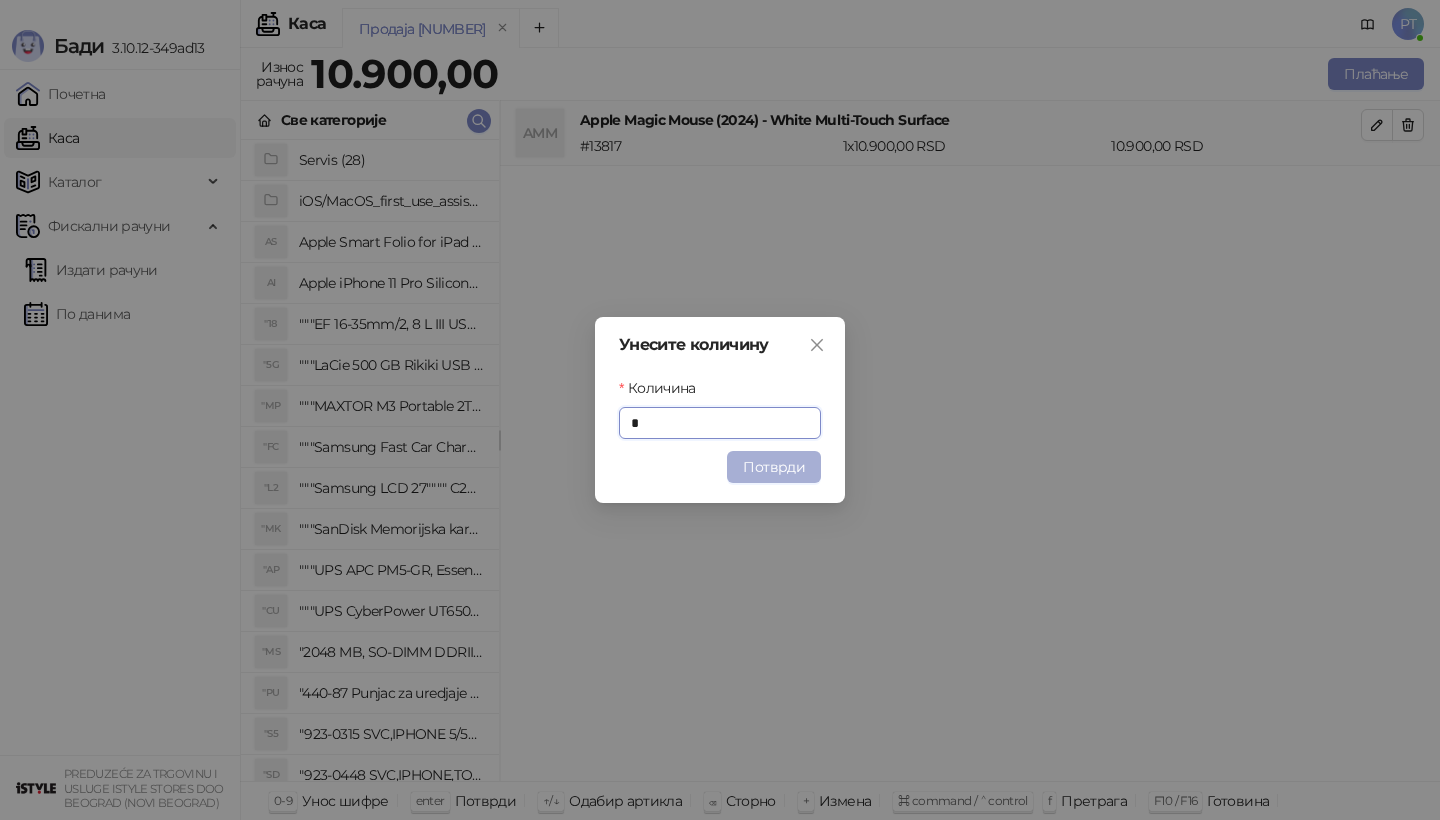 click on "Потврди" at bounding box center (774, 467) 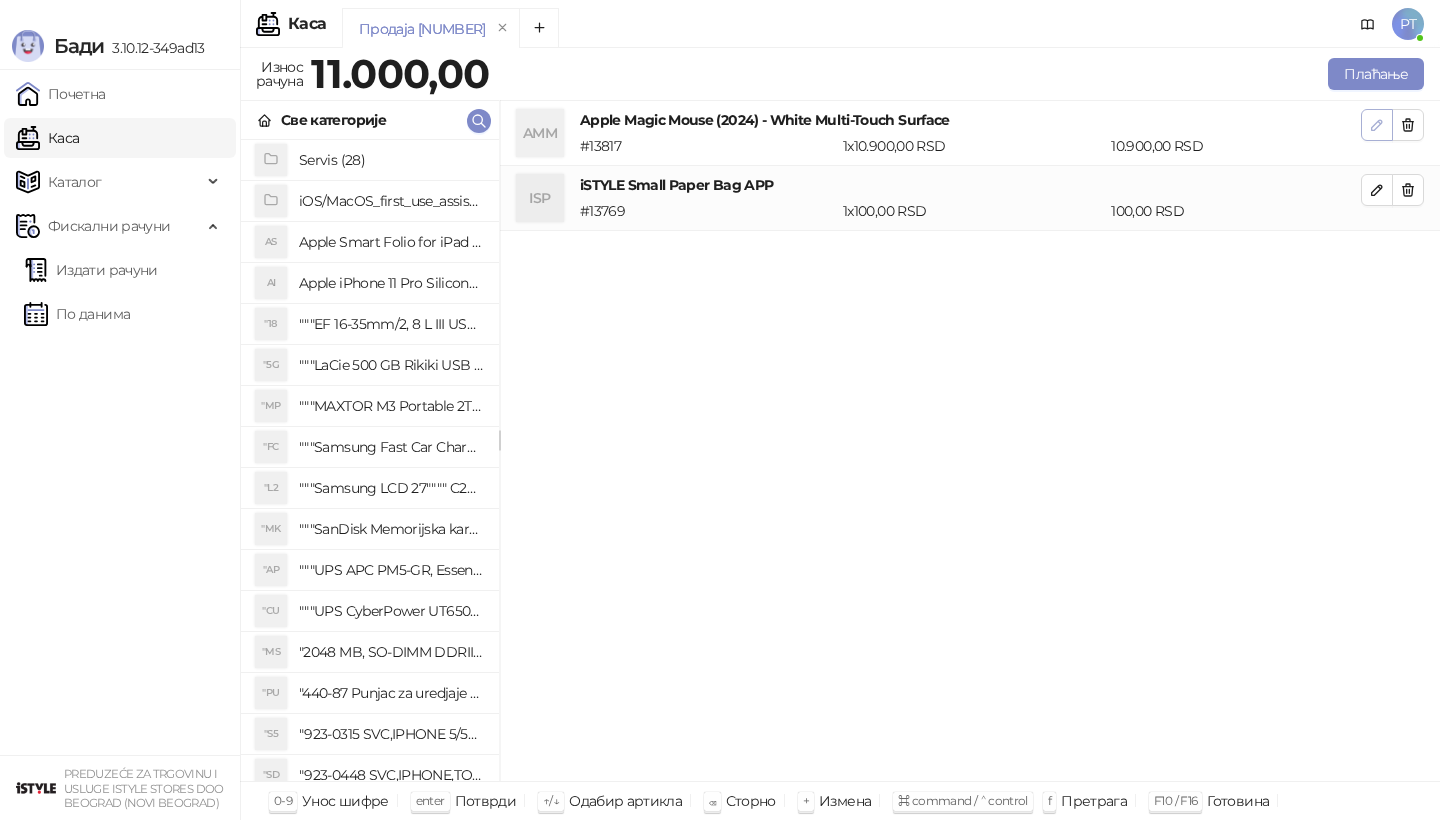 click 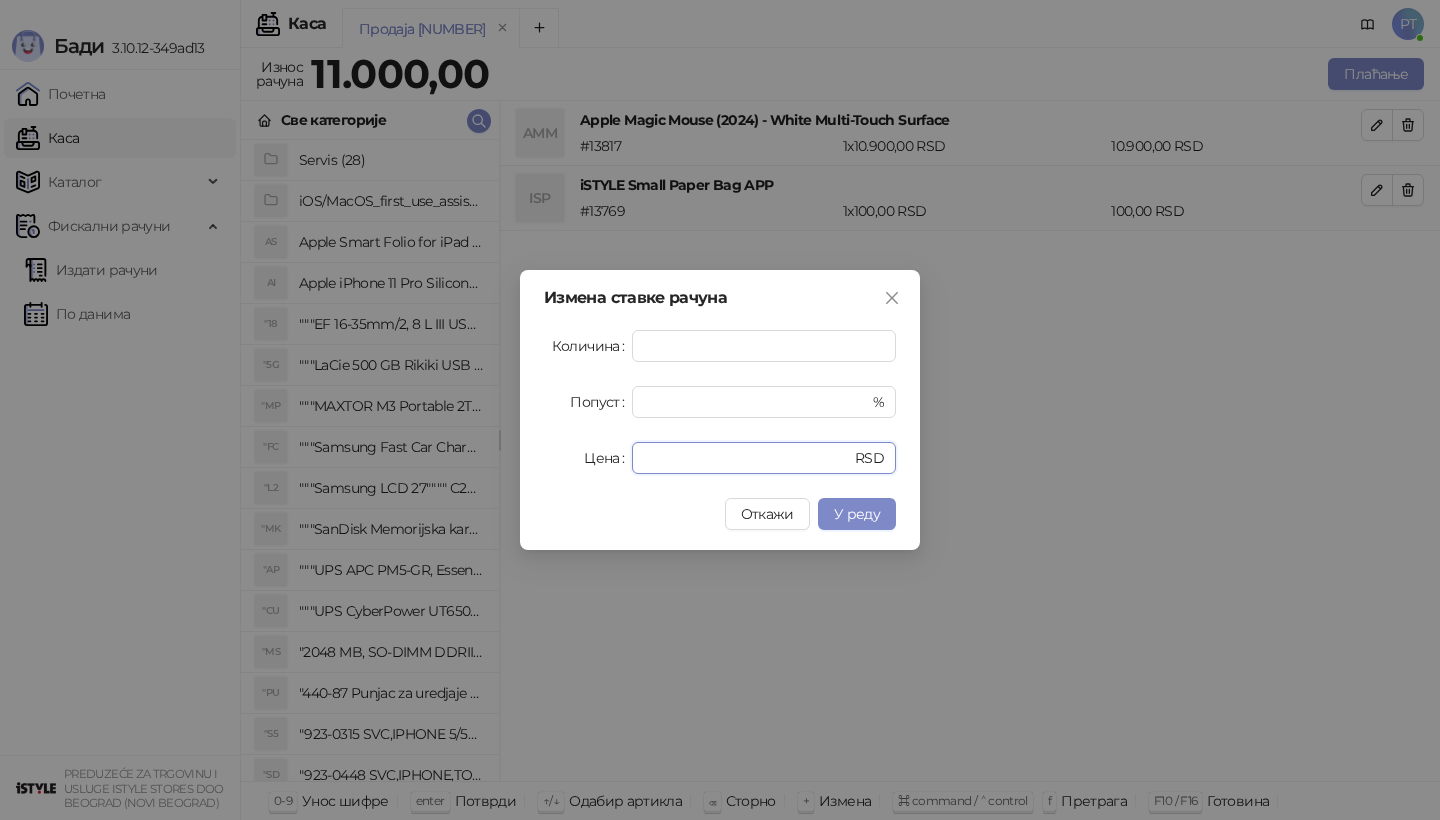 drag, startPoint x: 703, startPoint y: 460, endPoint x: 505, endPoint y: 458, distance: 198.0101 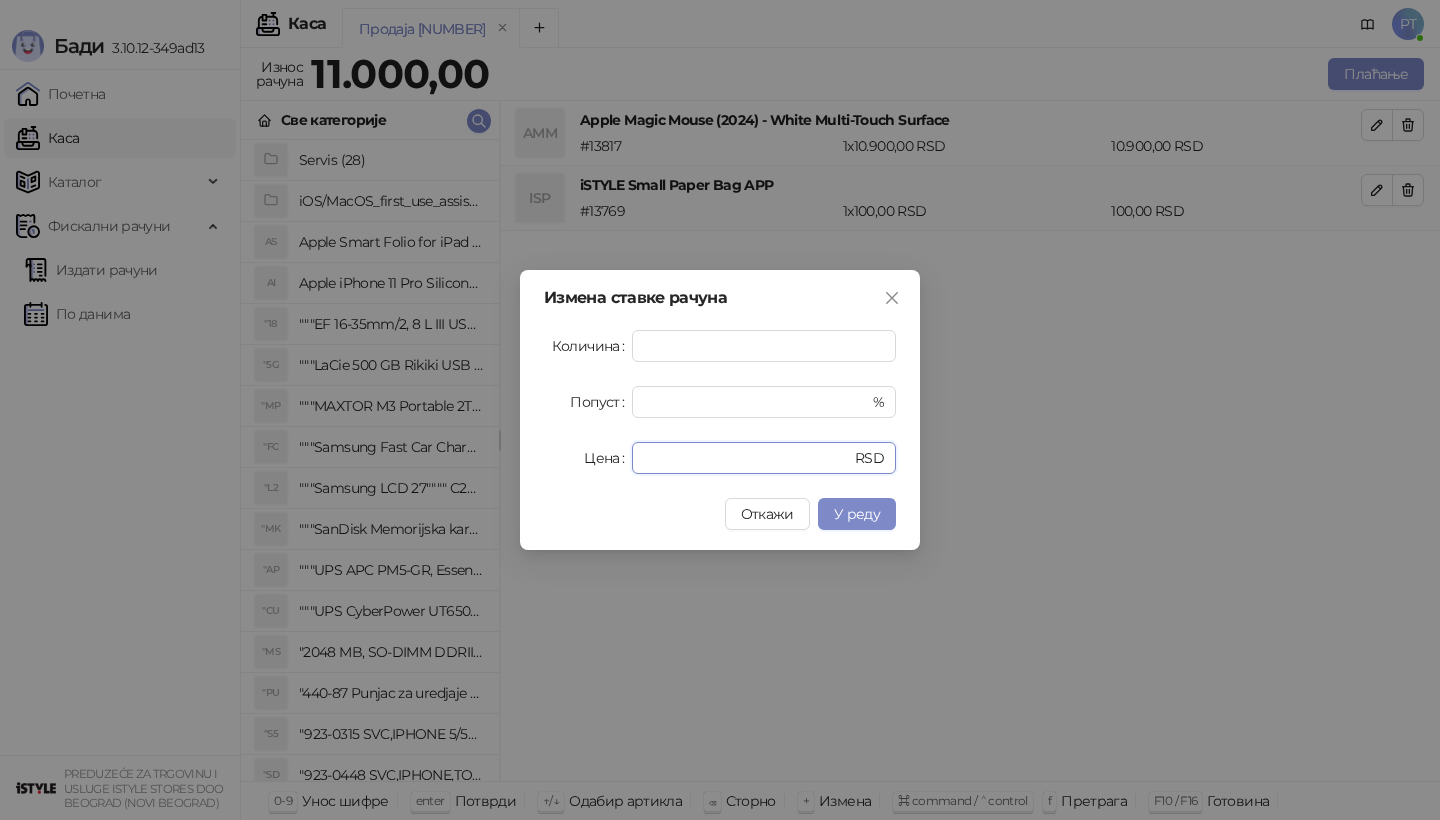 type on "*****" 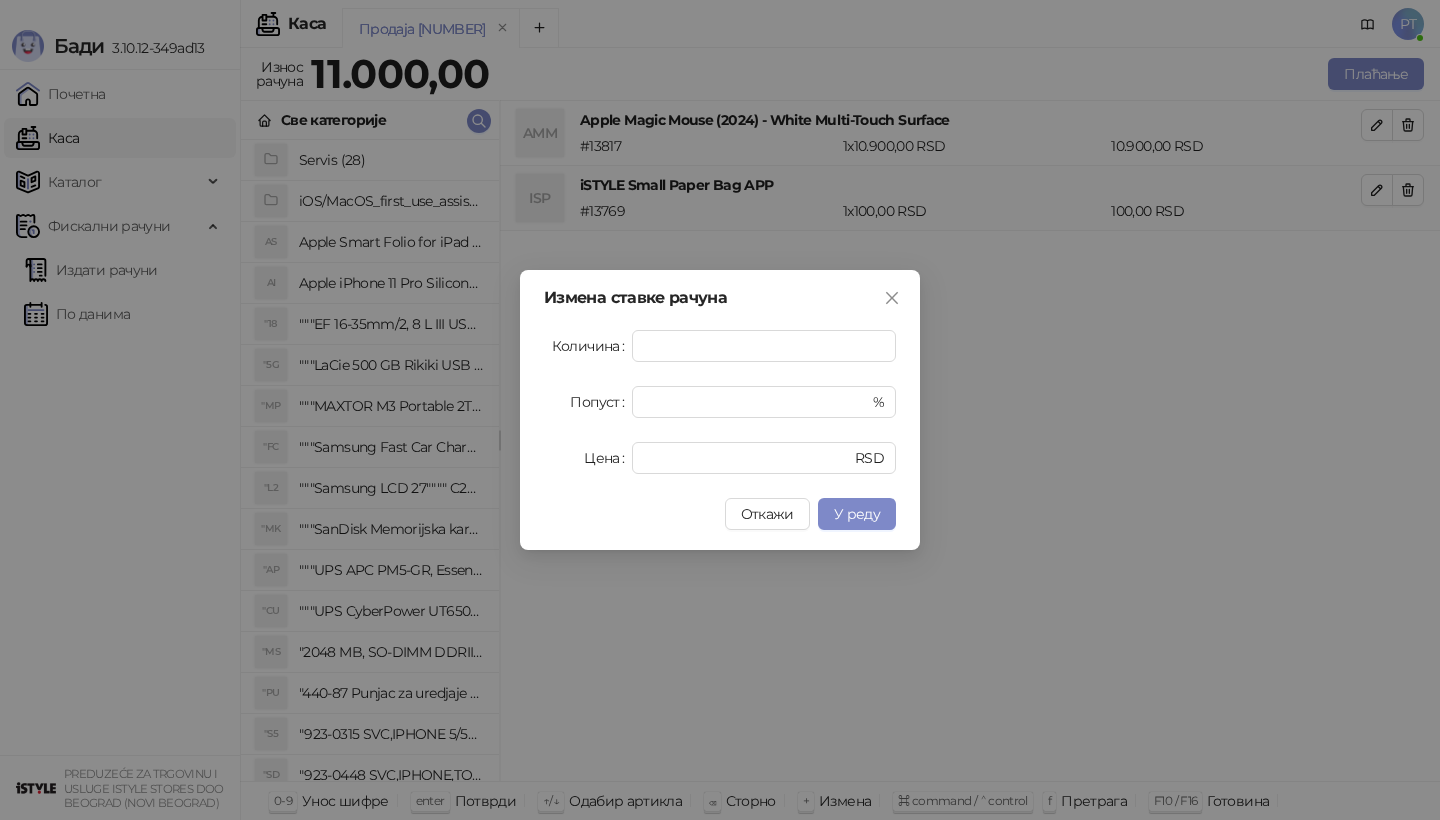 click on "Измена ставке рачуна Количина * Попуст * % Цена ***** RSD Откажи У реду" at bounding box center (720, 410) 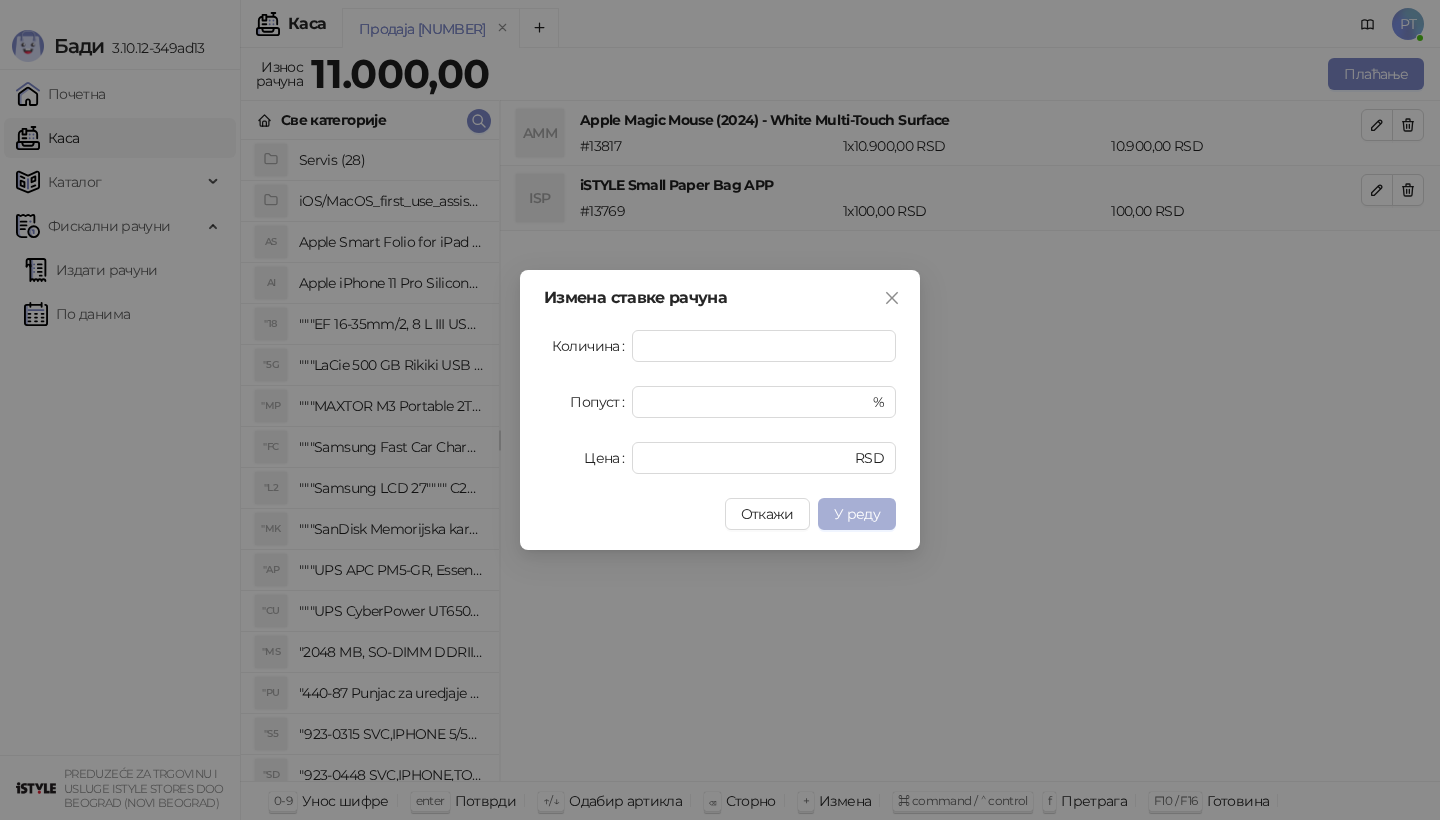 click on "У реду" at bounding box center (857, 514) 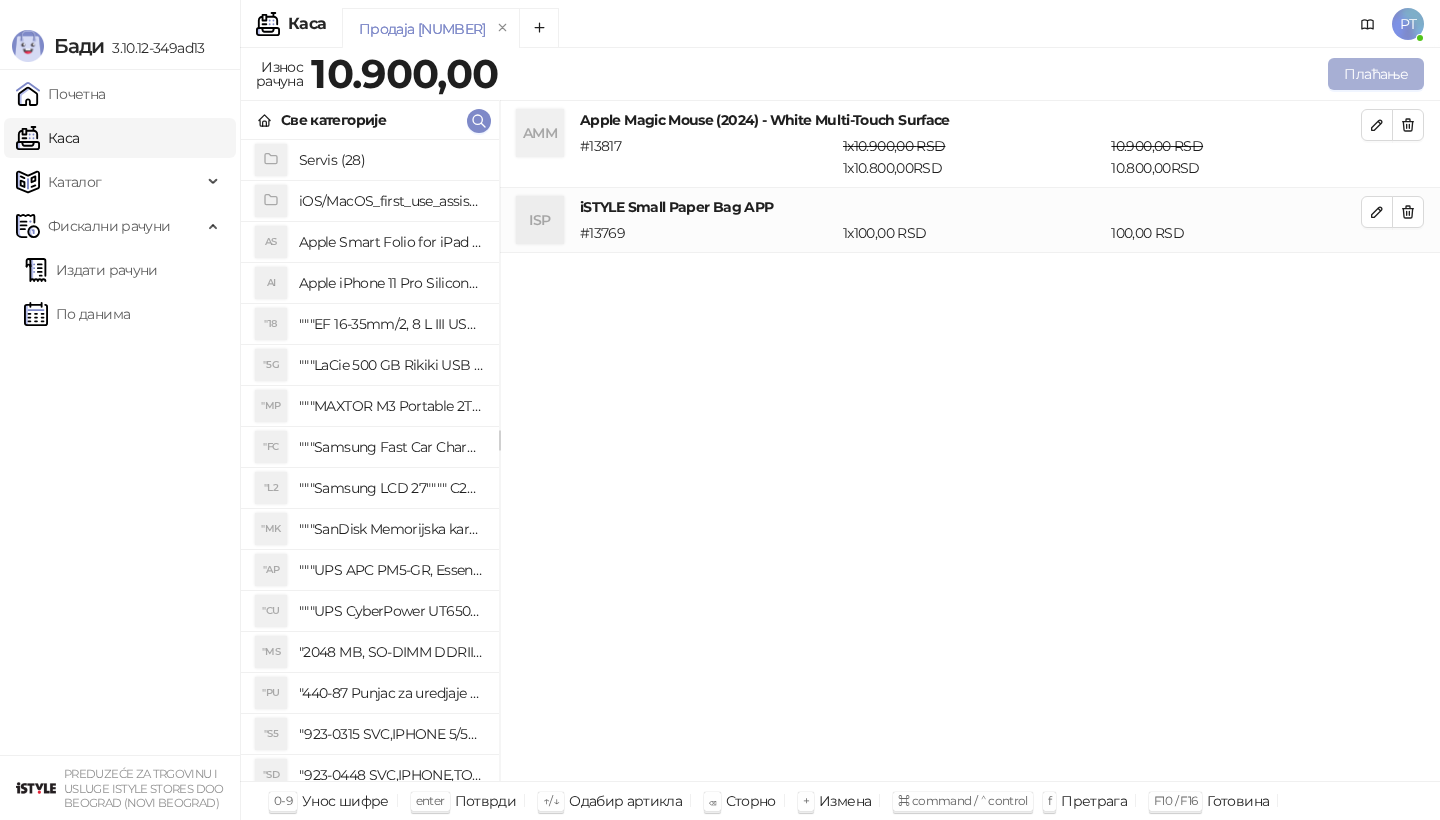 click on "Плаћање" at bounding box center [1376, 74] 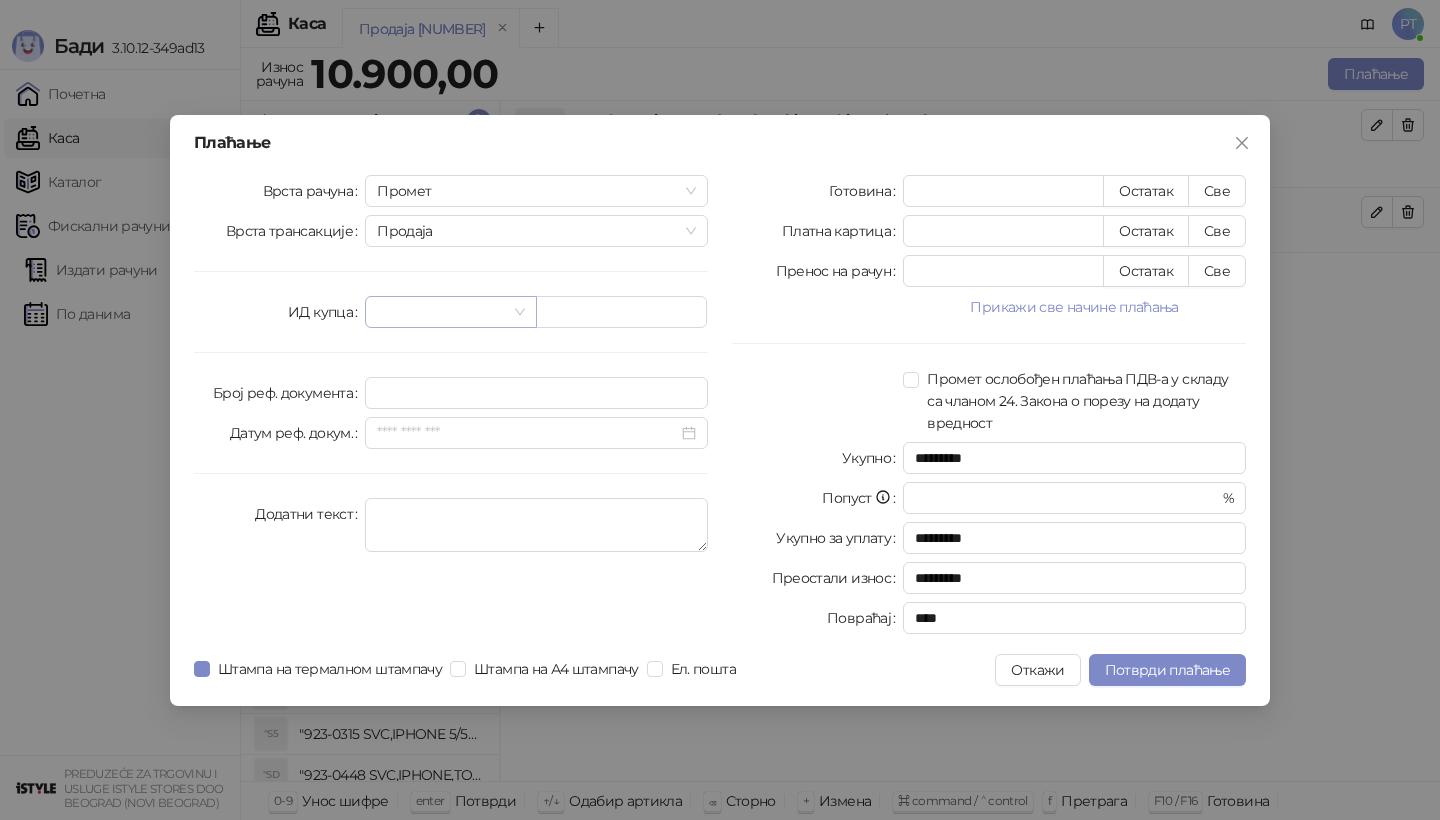 click at bounding box center (450, 312) 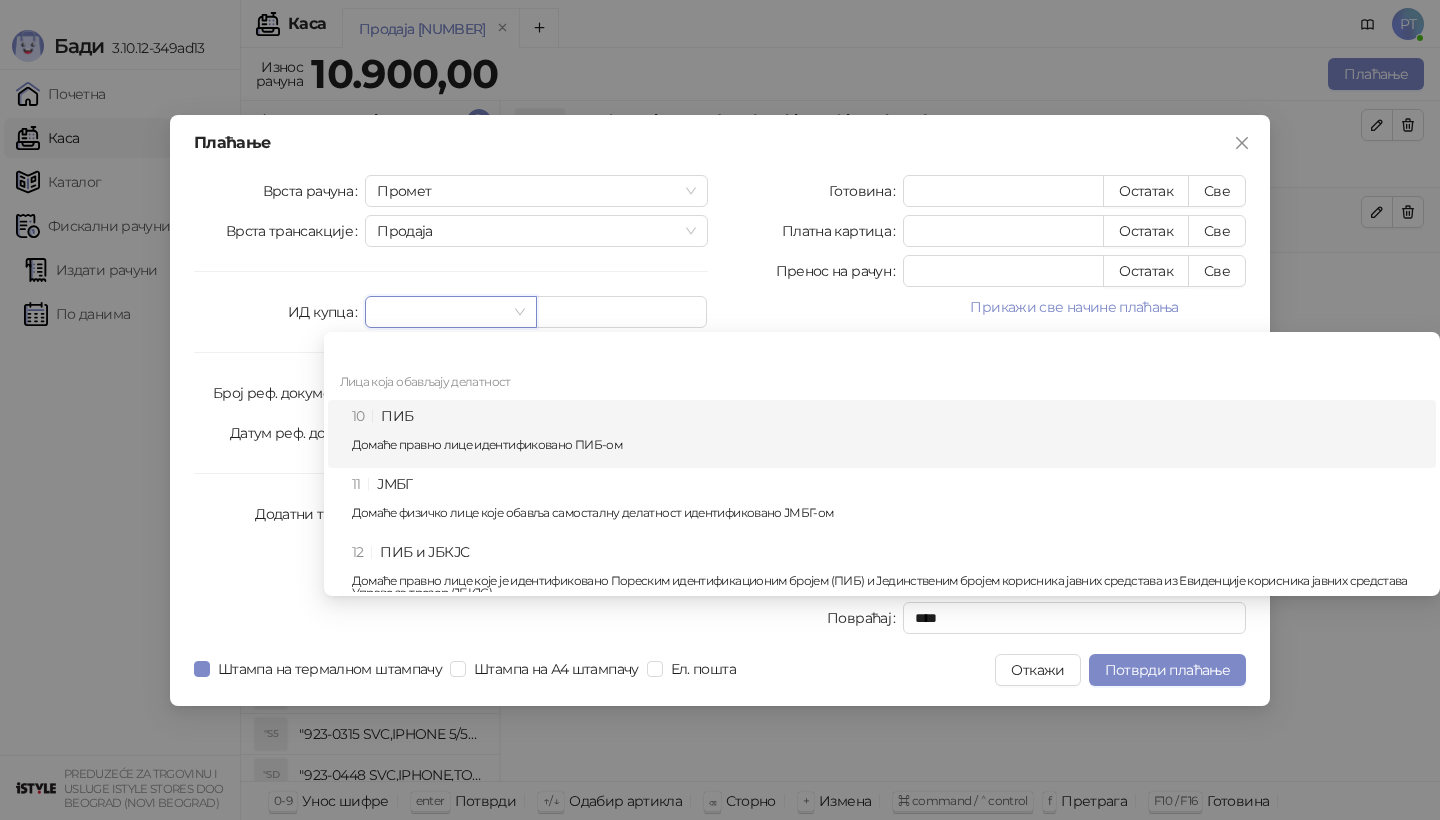 click on "10 ПИБ Домаће правно лице идентификовано ПИБ-ом" at bounding box center (882, 434) 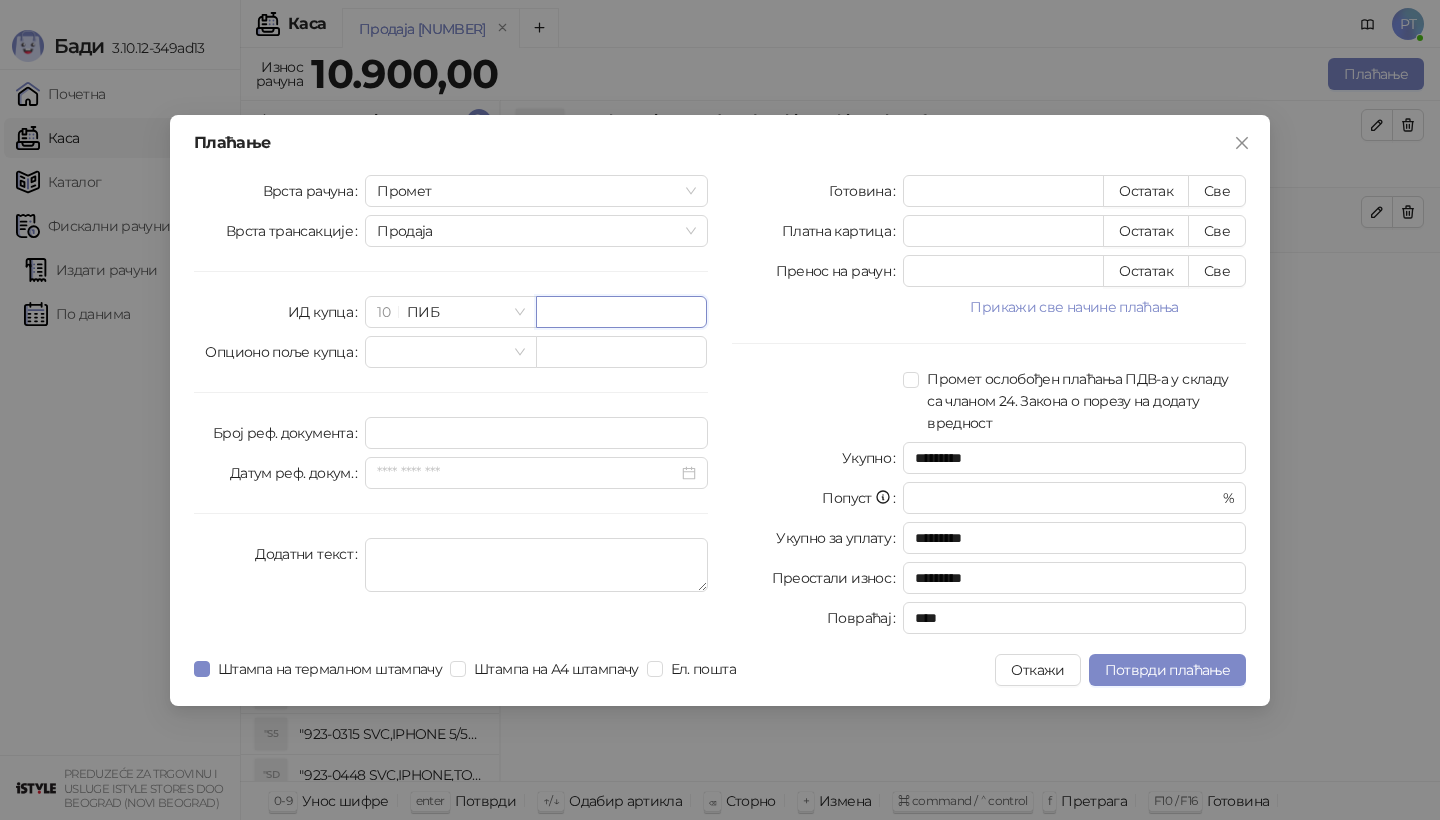 paste on "*********" 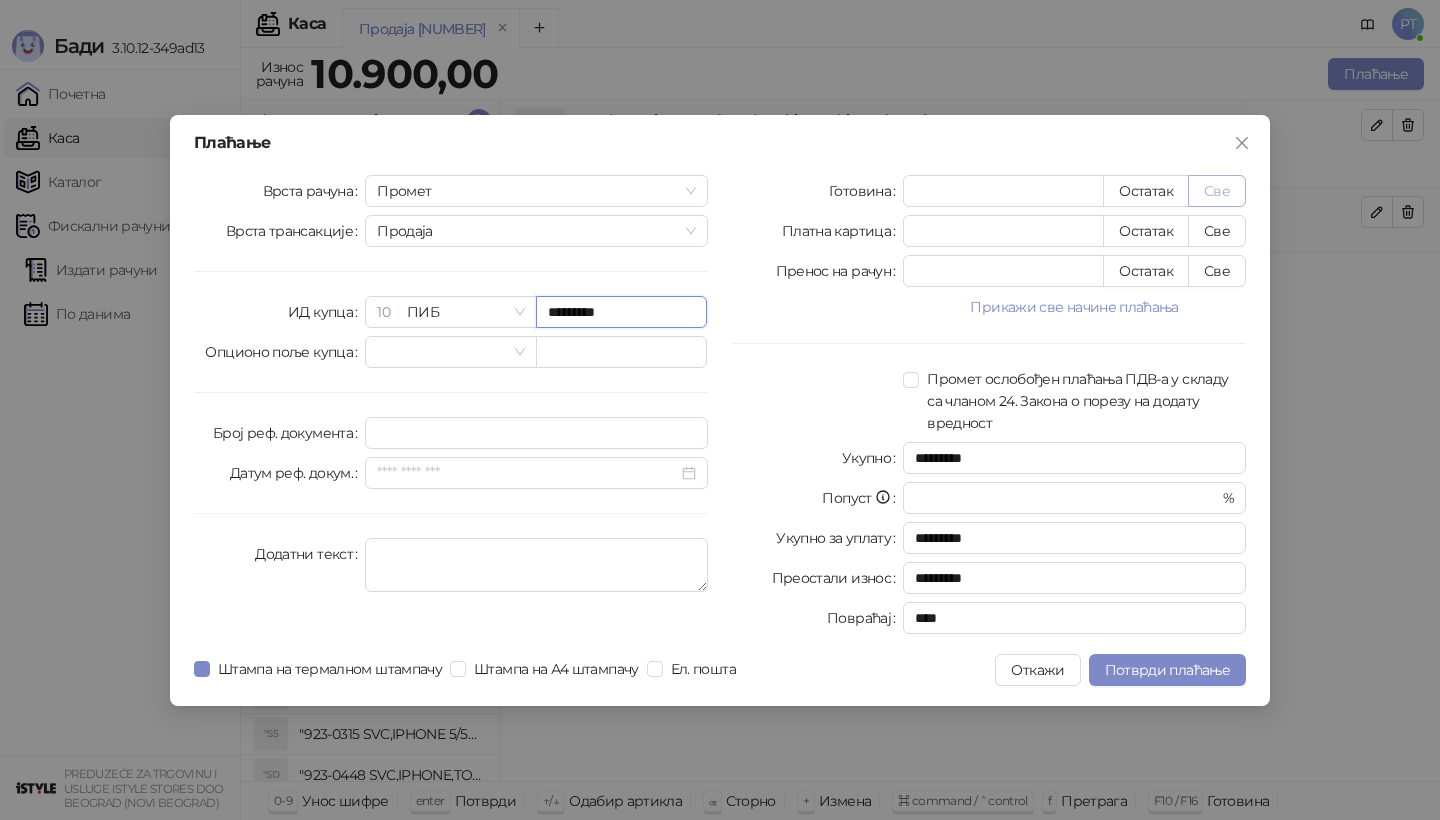type on "*********" 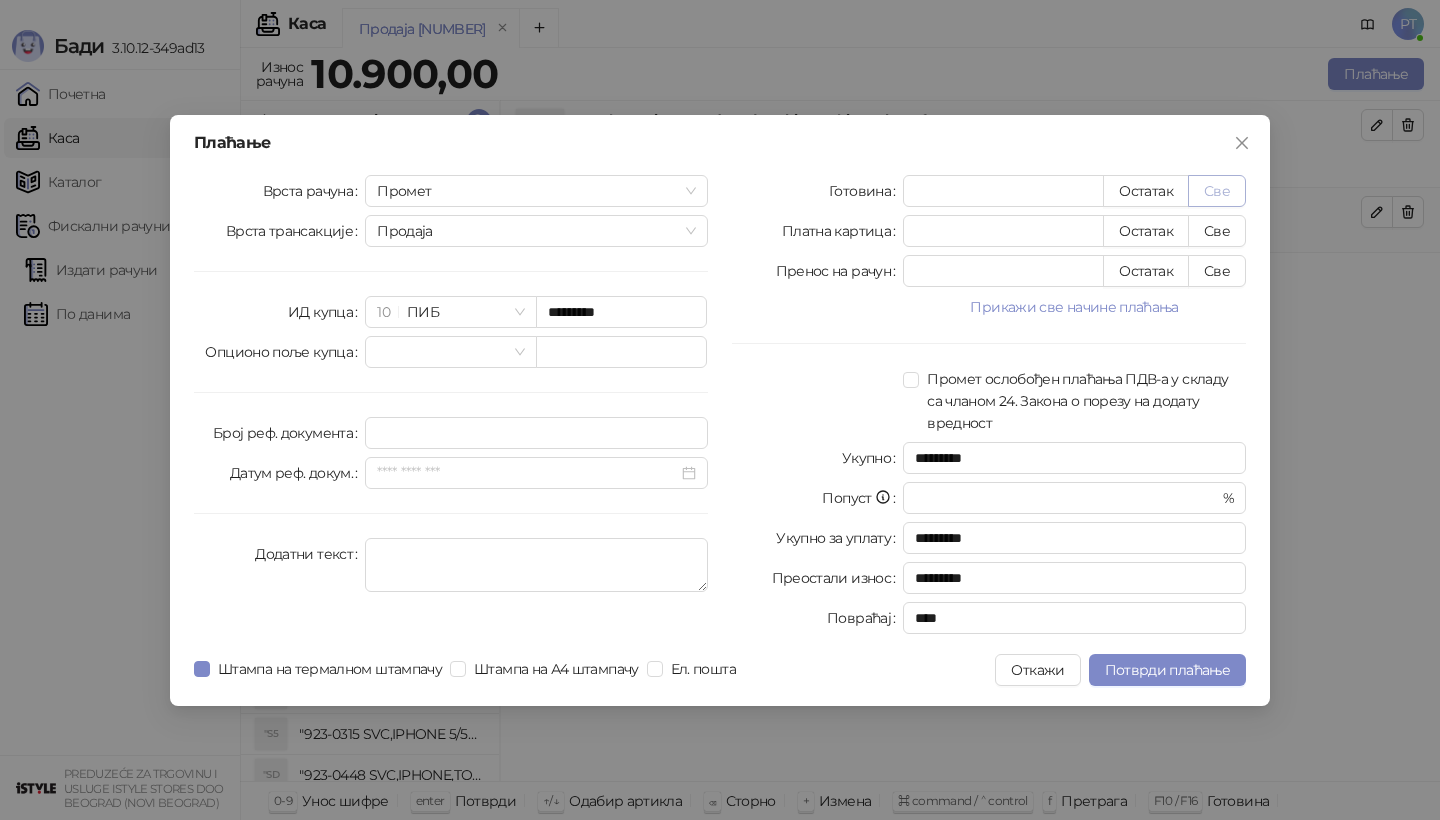 click on "Све" at bounding box center (1217, 191) 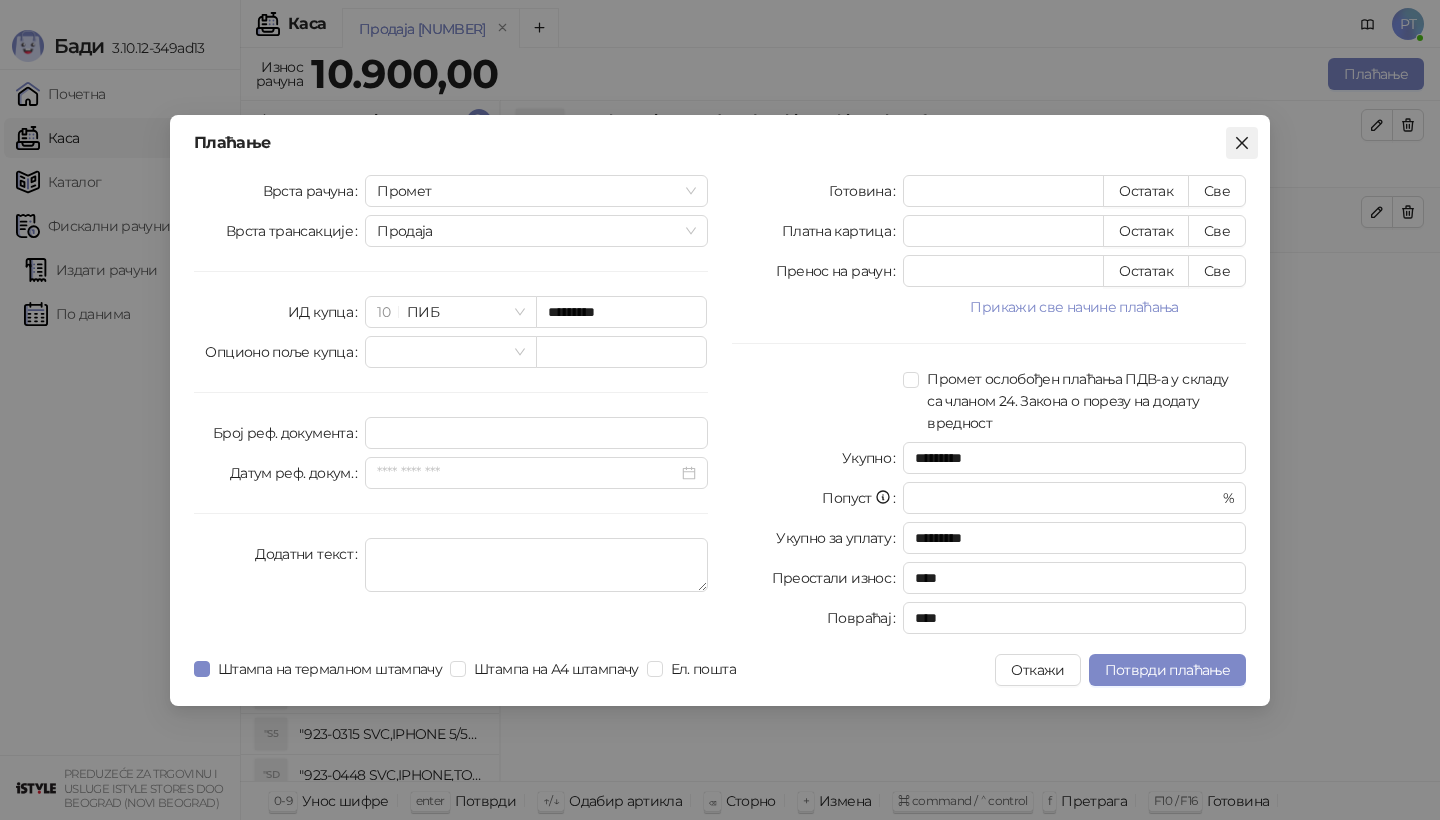 click at bounding box center [1242, 143] 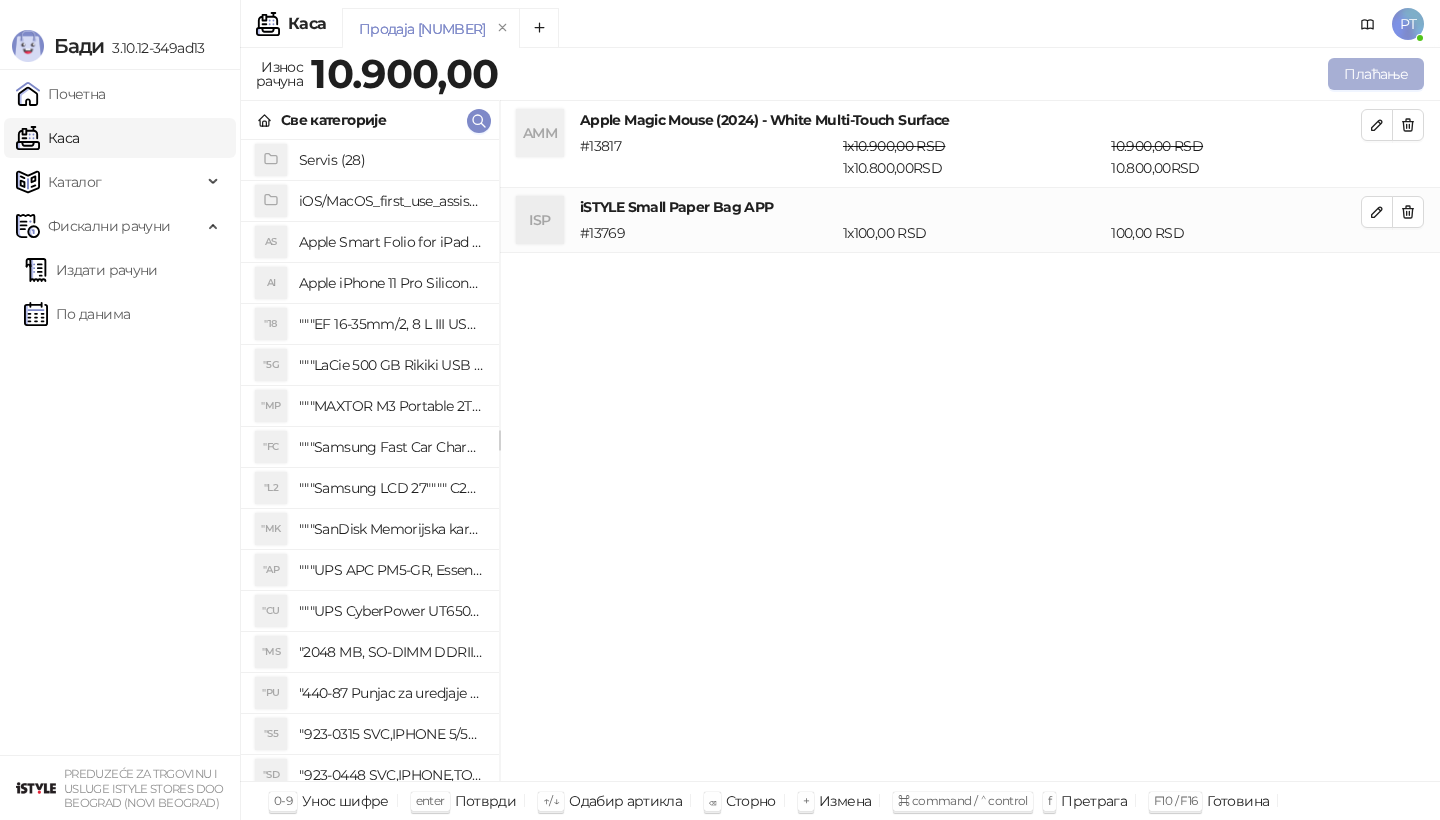 click on "Плаћање" at bounding box center (1376, 74) 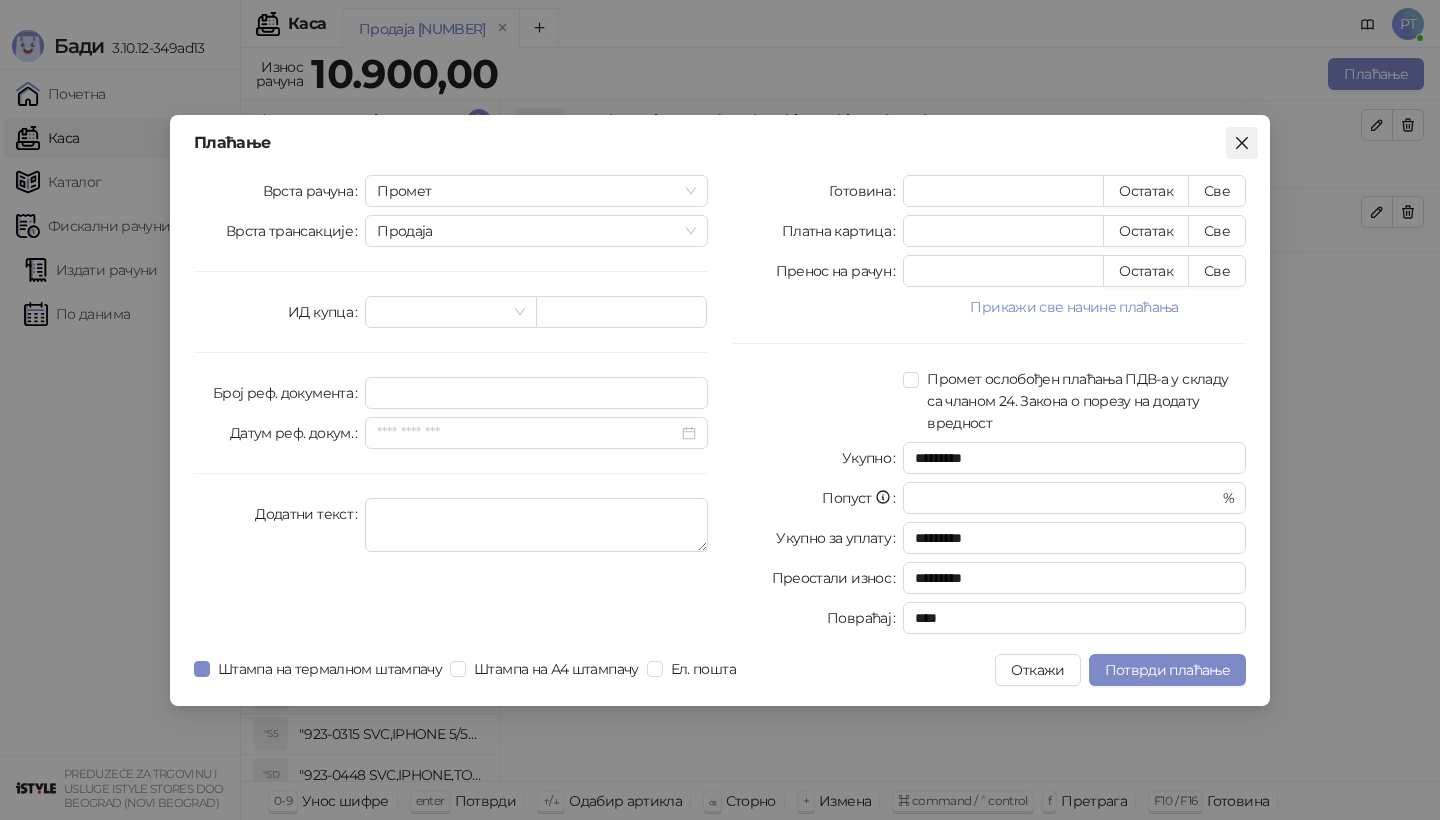 click 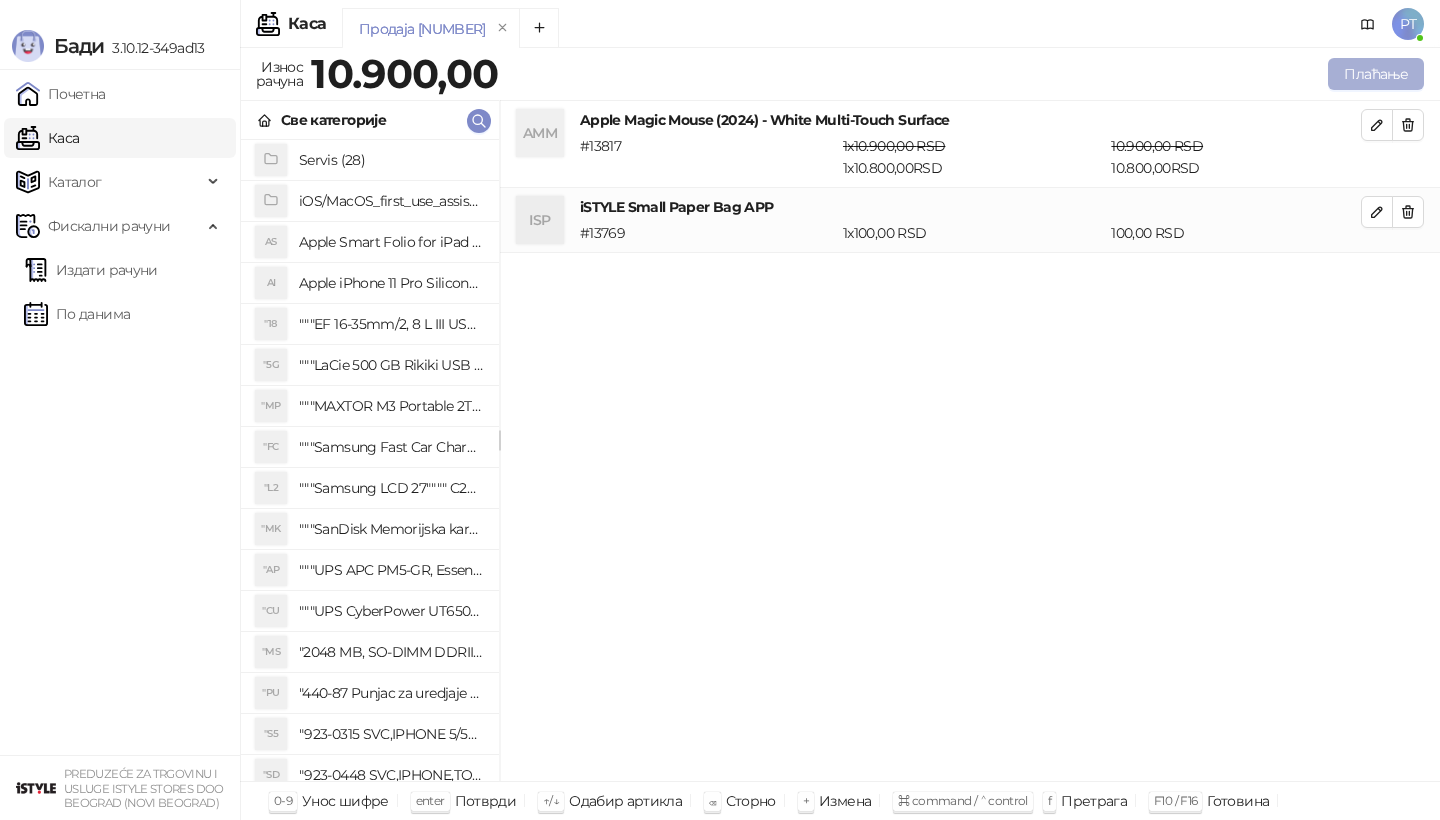 click on "Плаћање" at bounding box center (1376, 74) 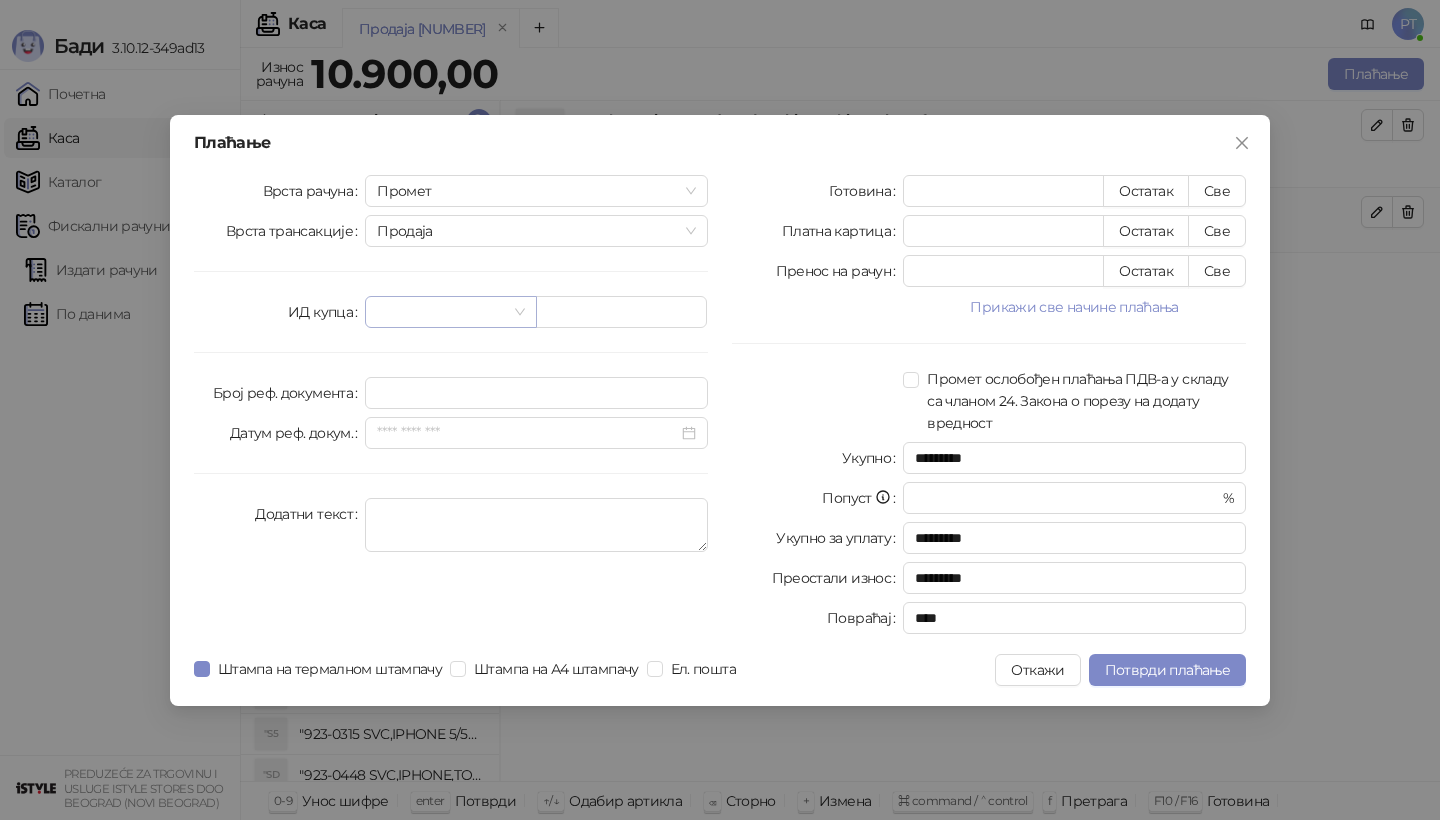 click at bounding box center [450, 312] 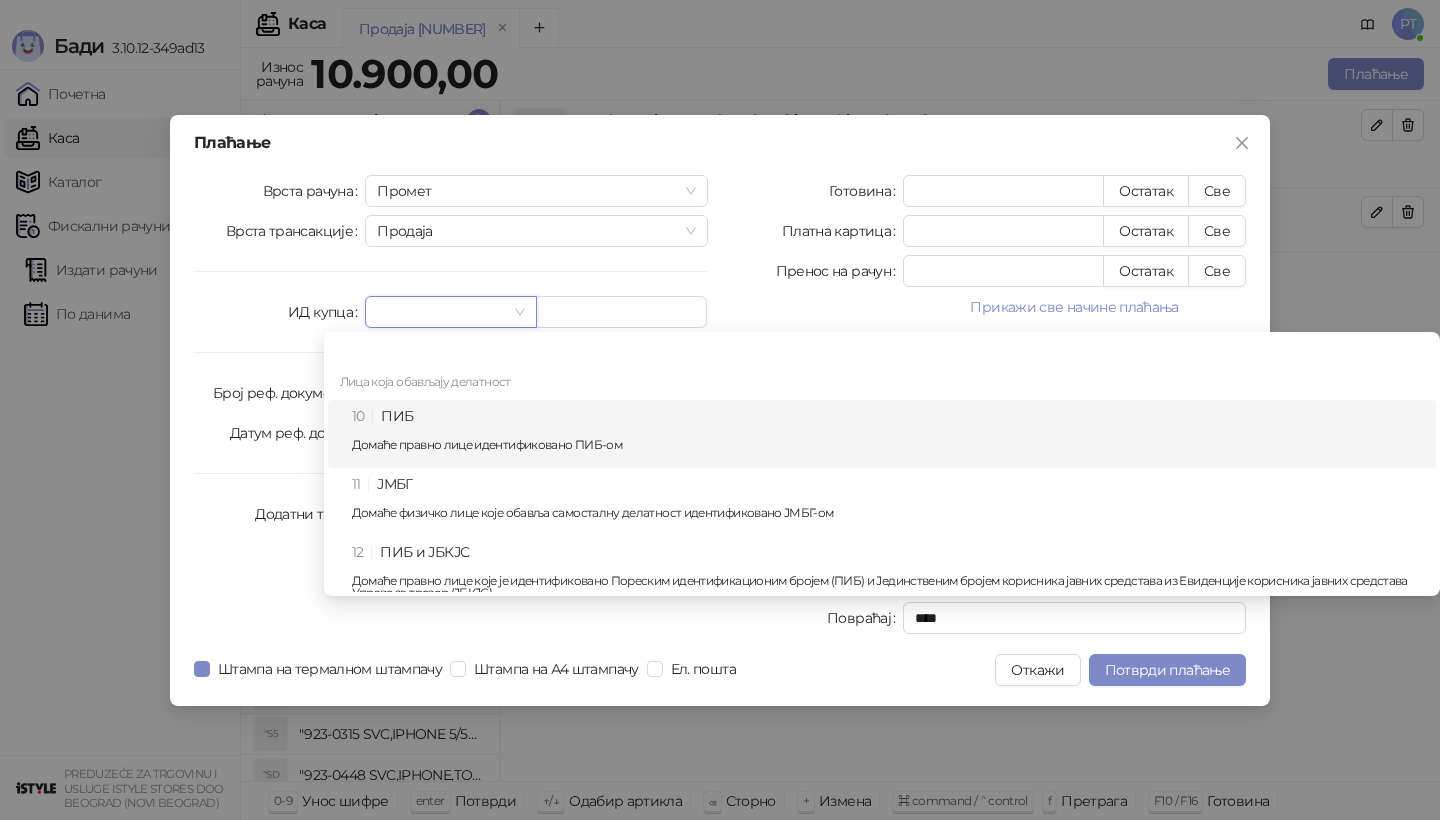 click on "10 ПИБ Домаће правно лице идентификовано ПИБ-ом" at bounding box center (888, 434) 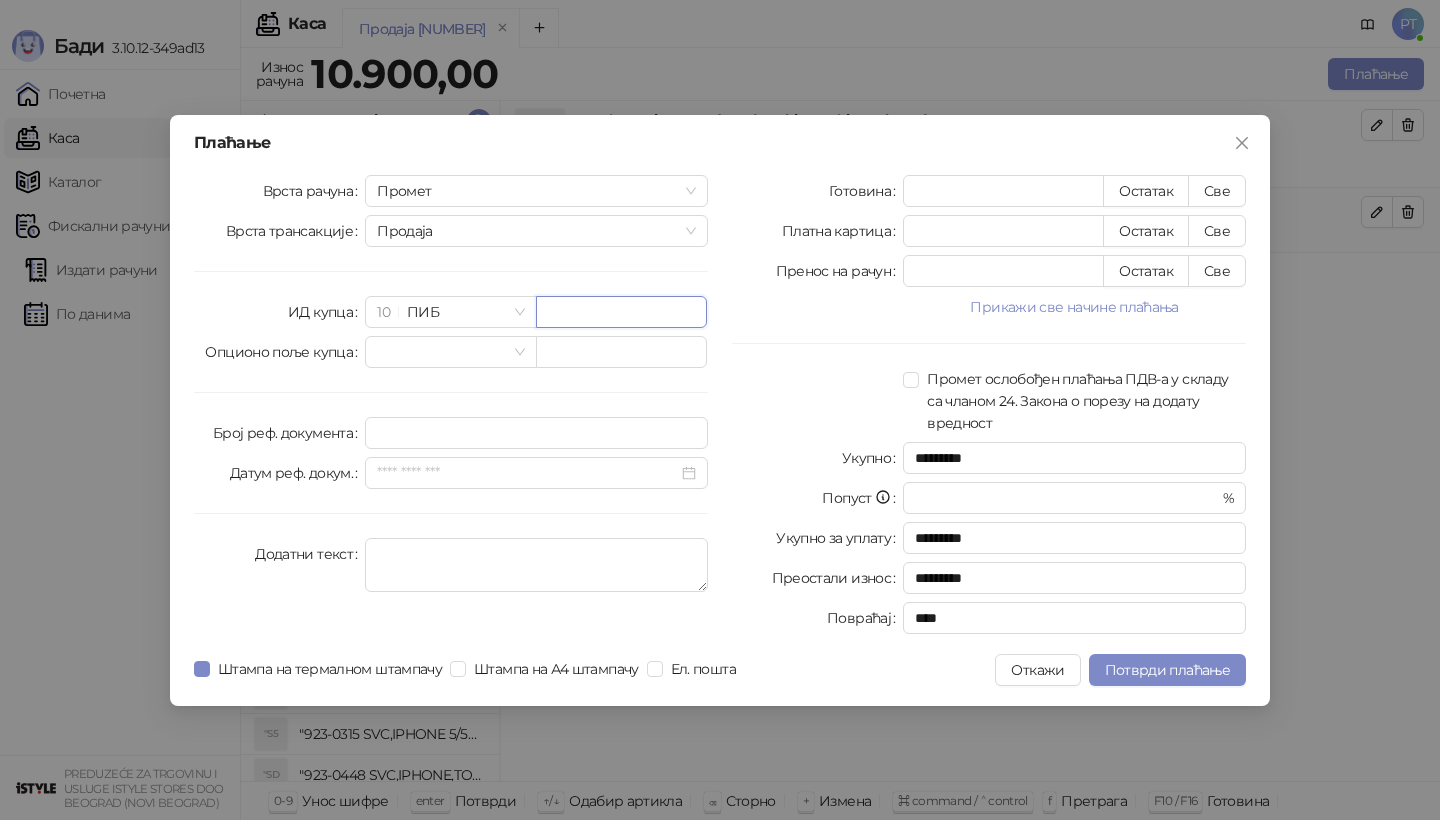 paste on "*********" 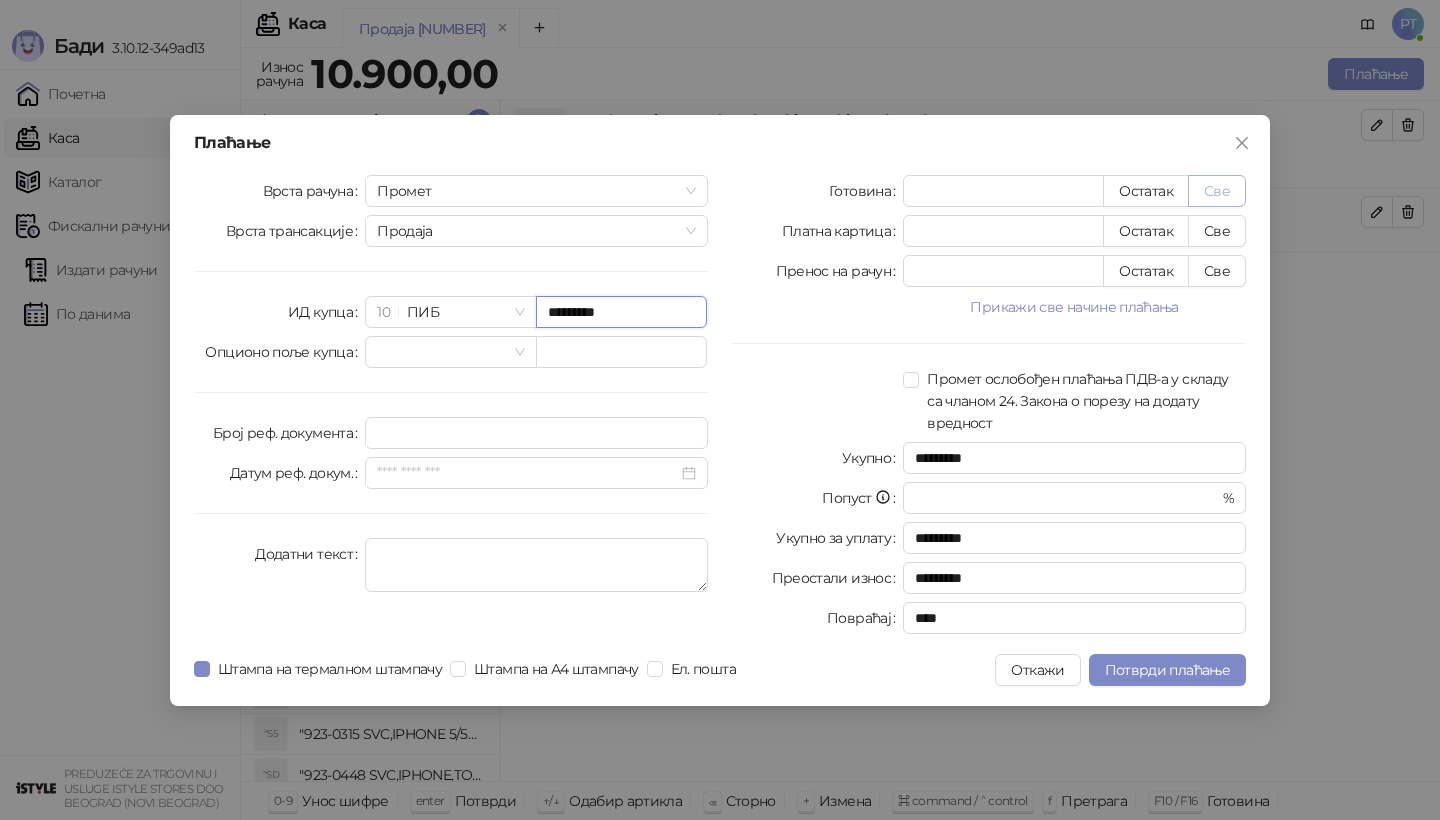 type on "*********" 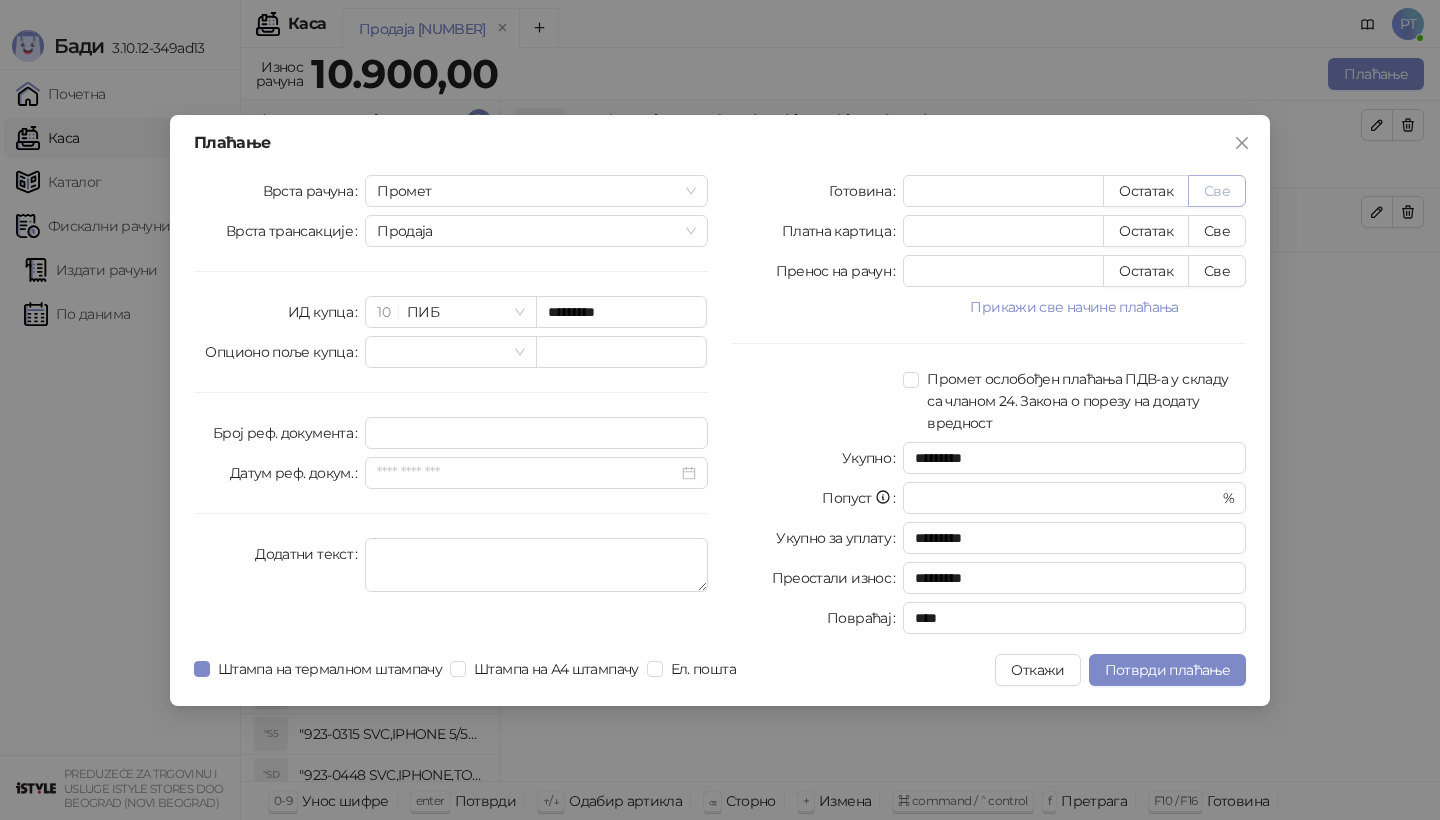 click on "Све" at bounding box center [1217, 191] 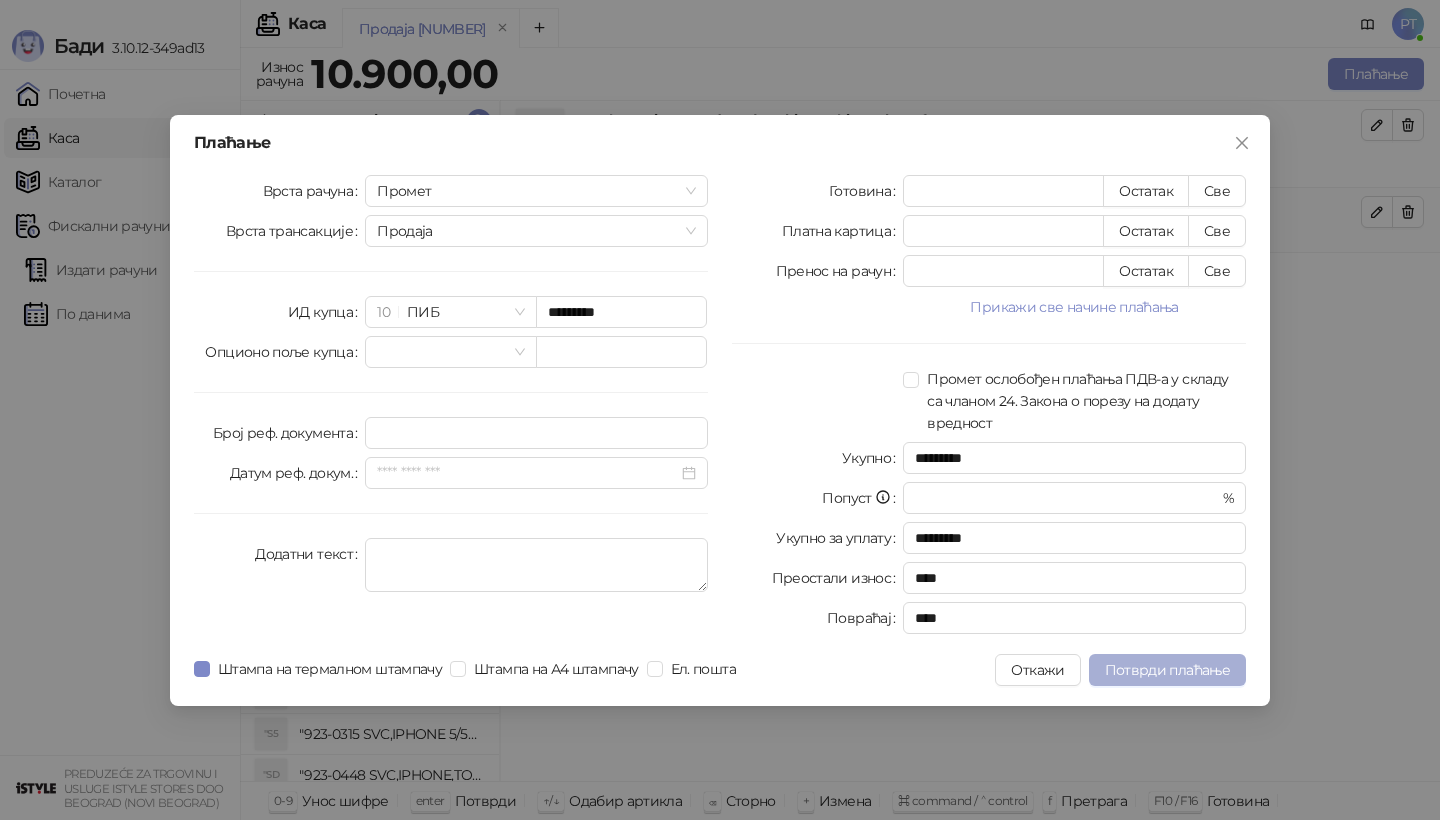 click on "Потврди плаћање" at bounding box center [1167, 670] 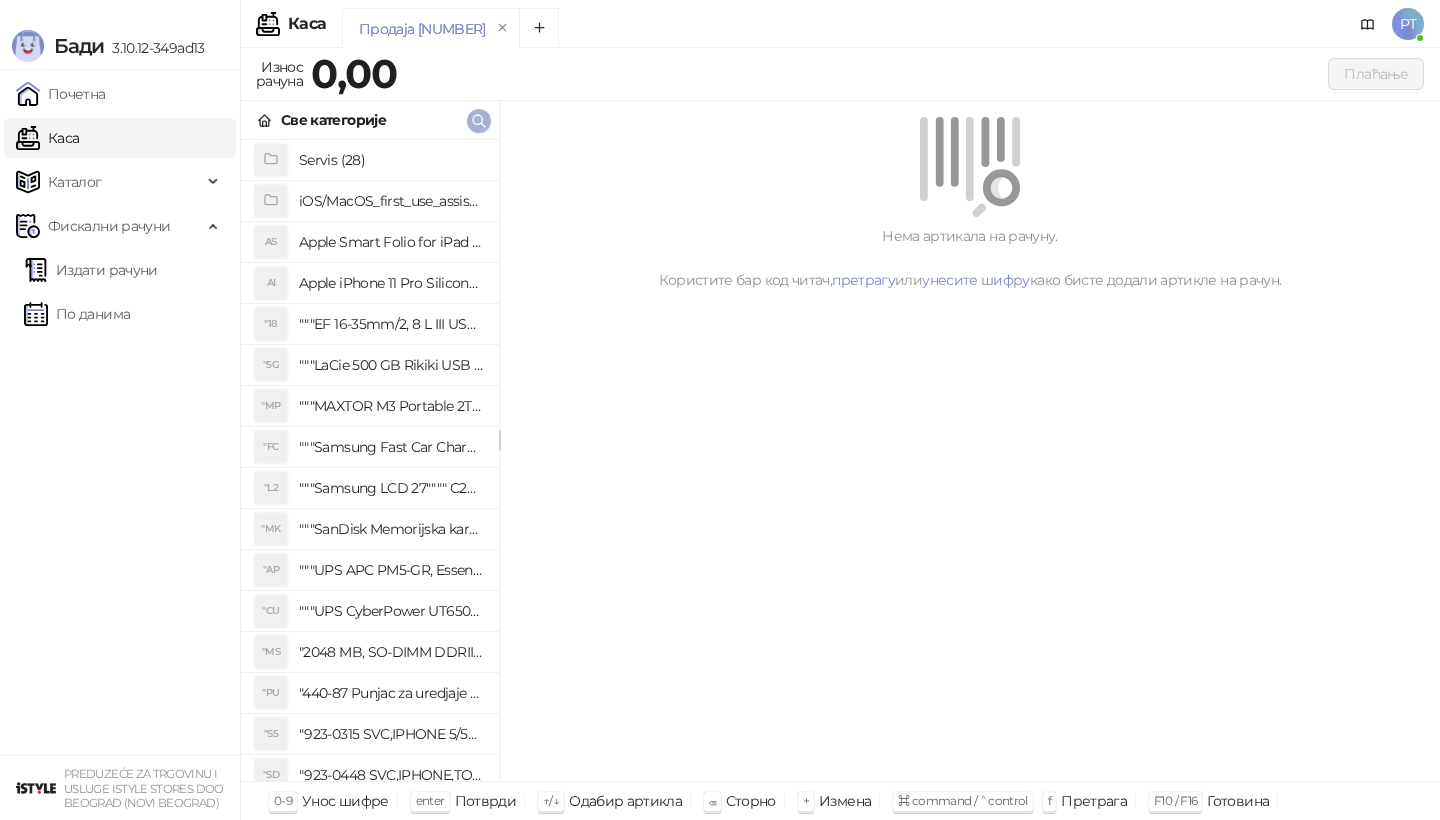 click 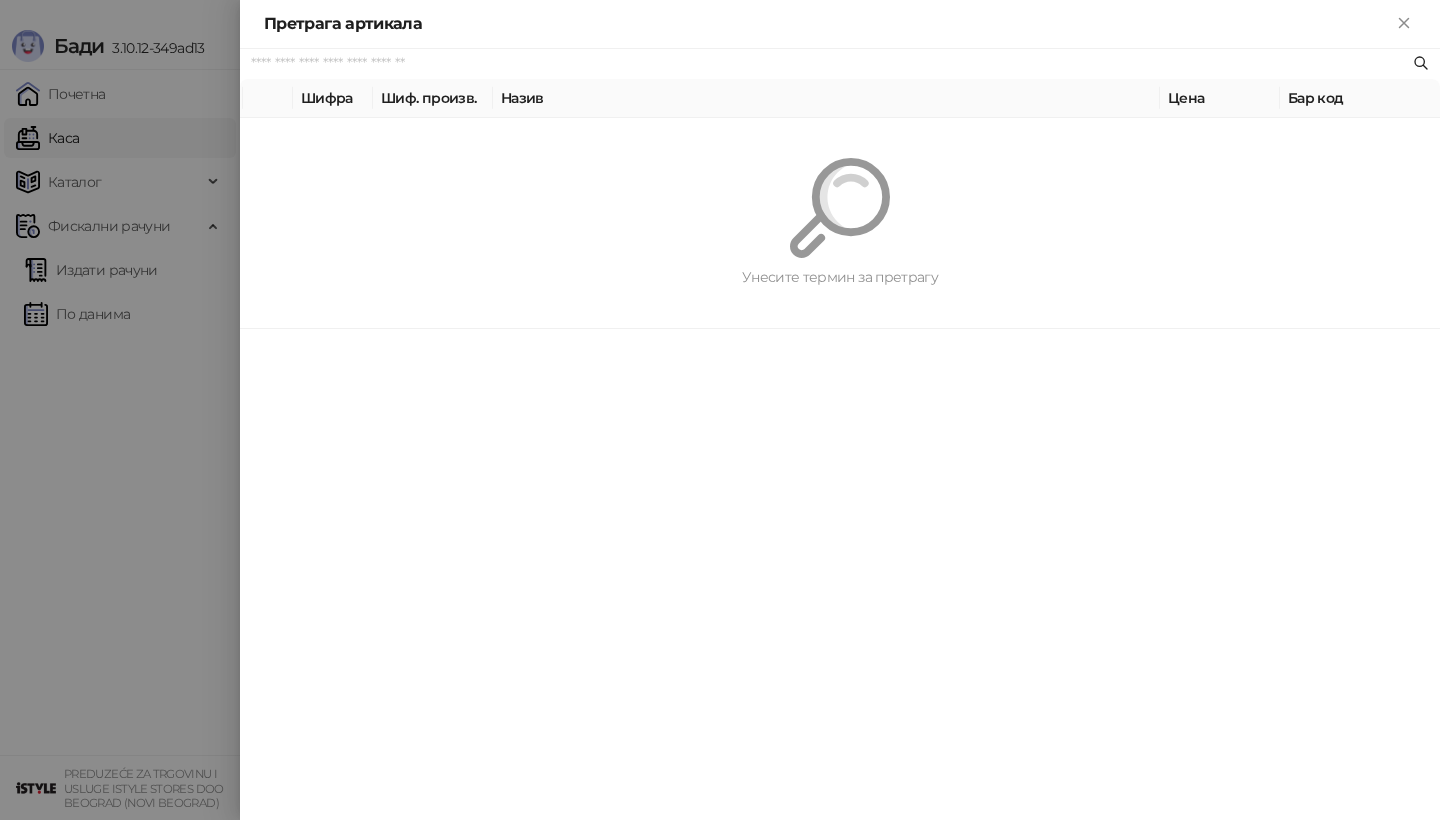 paste on "**********" 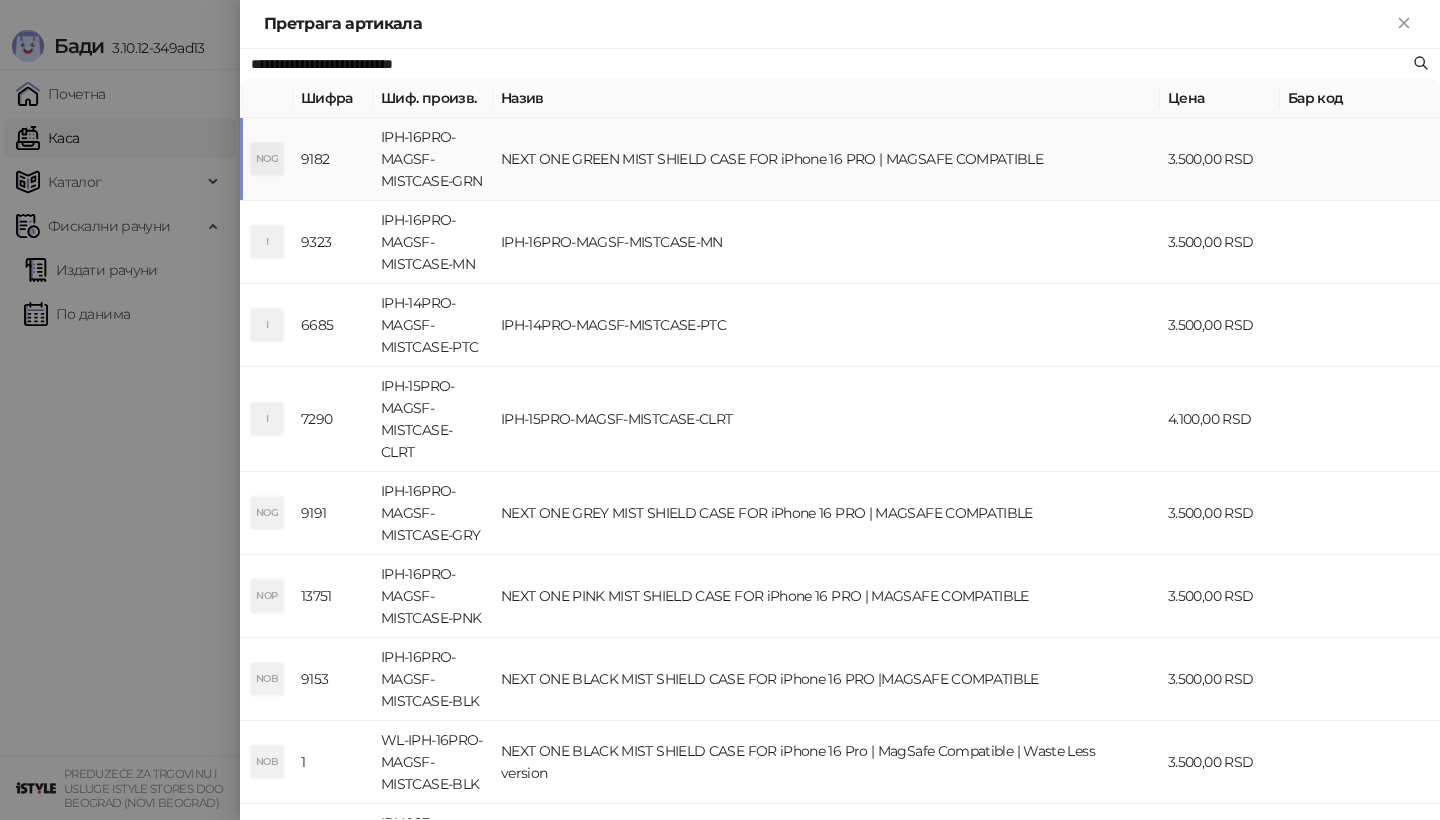 click on "NOG" at bounding box center (268, 159) 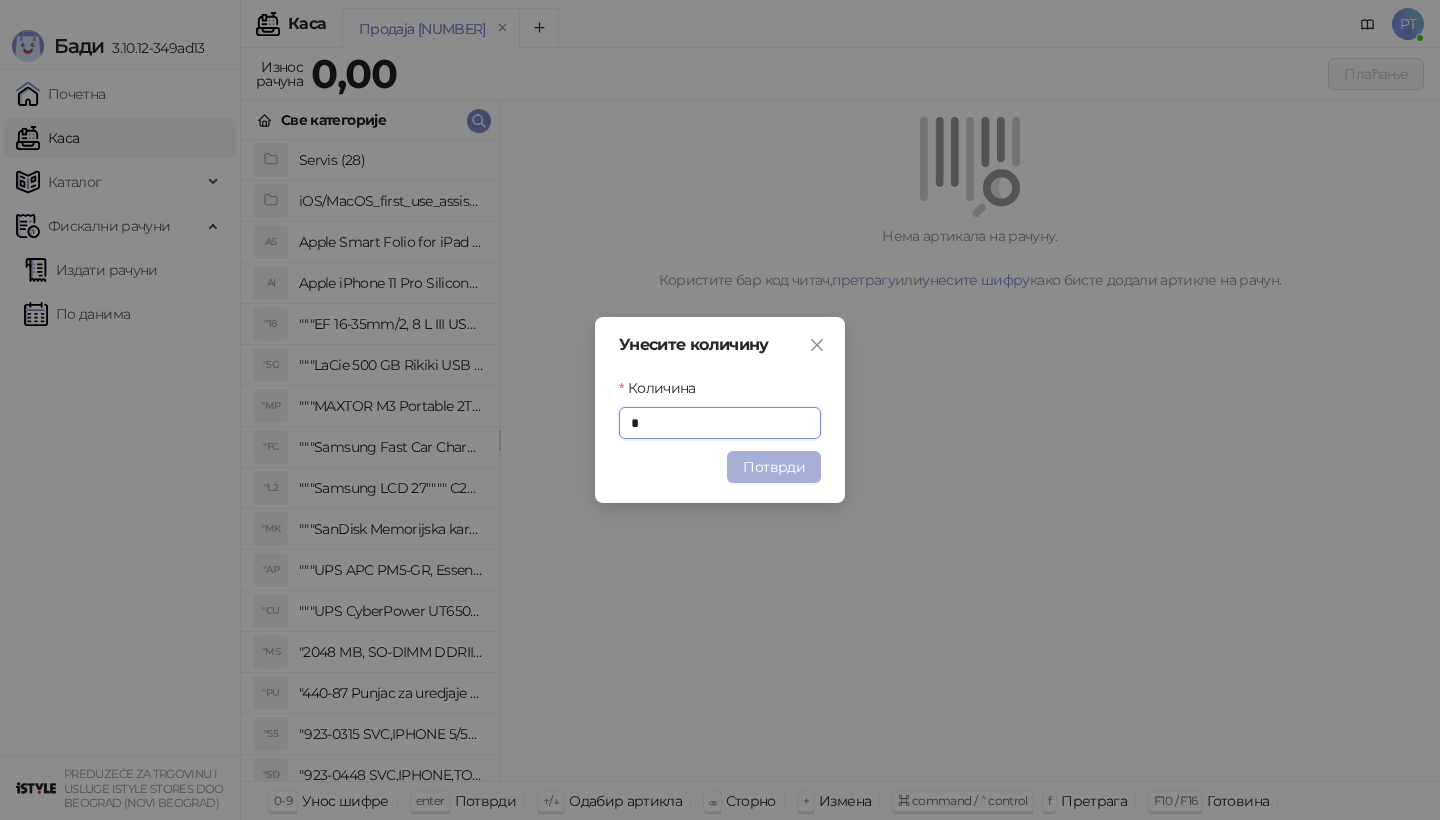 click on "Потврди" at bounding box center (774, 467) 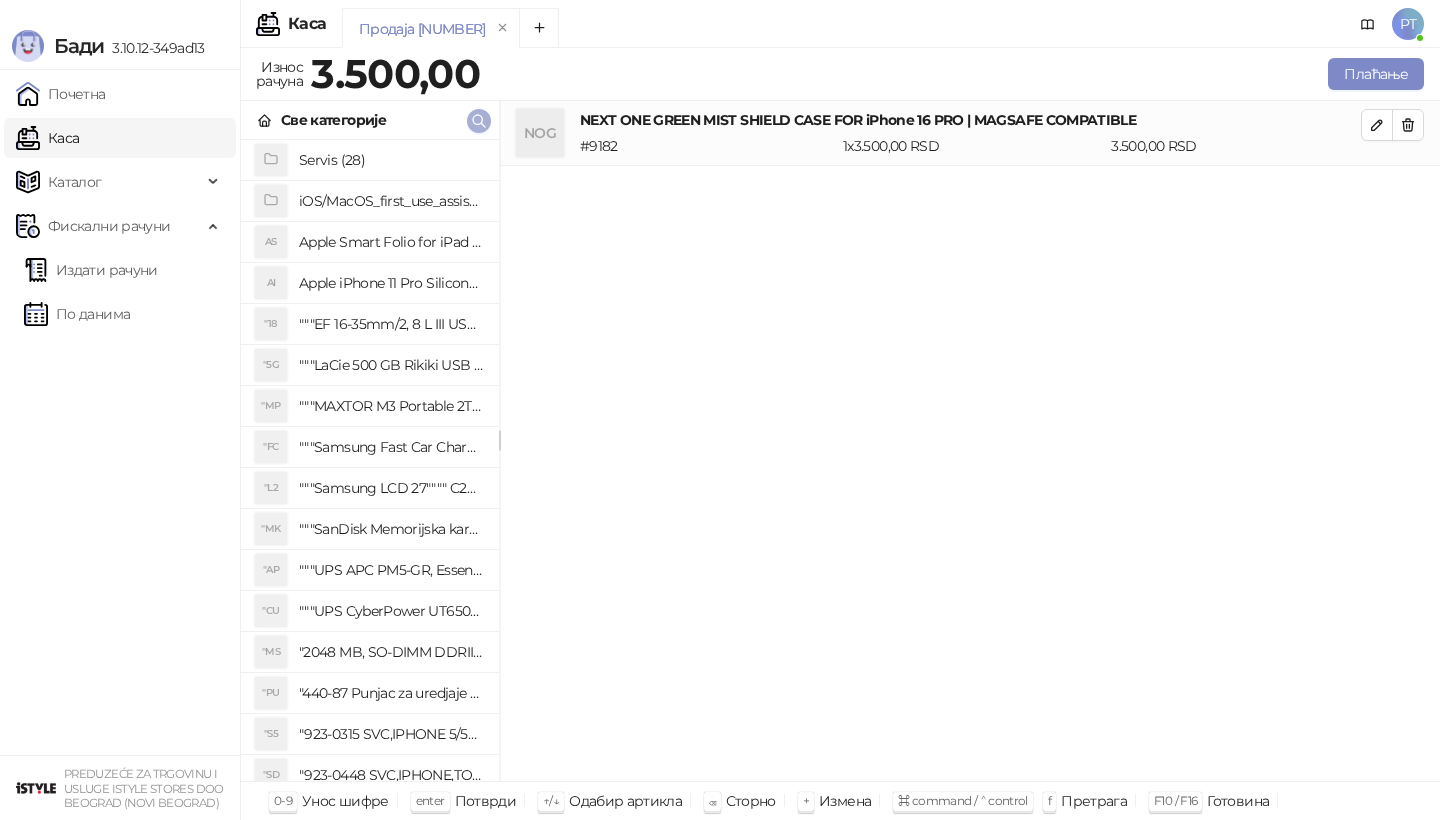 click 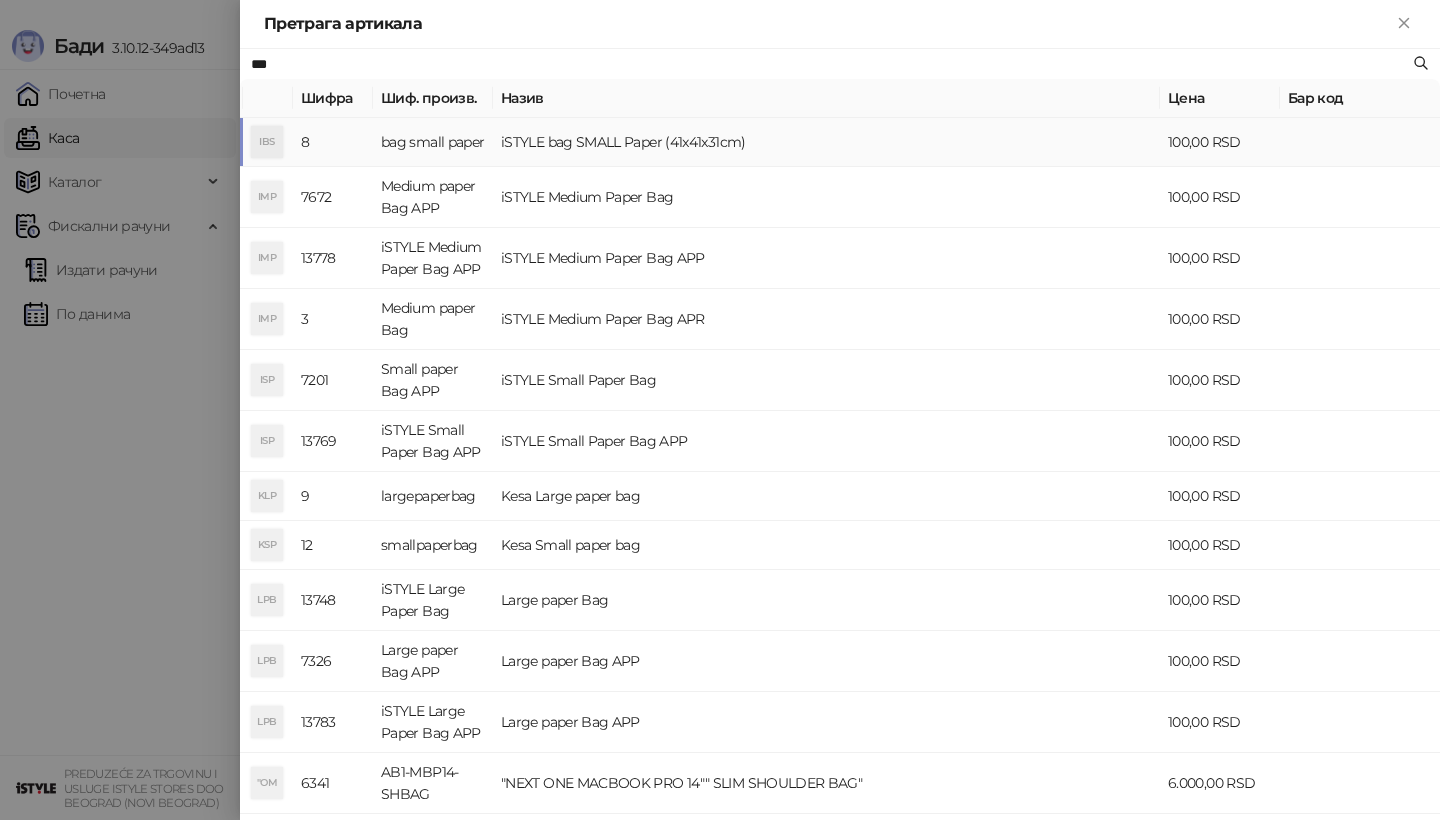 type on "***" 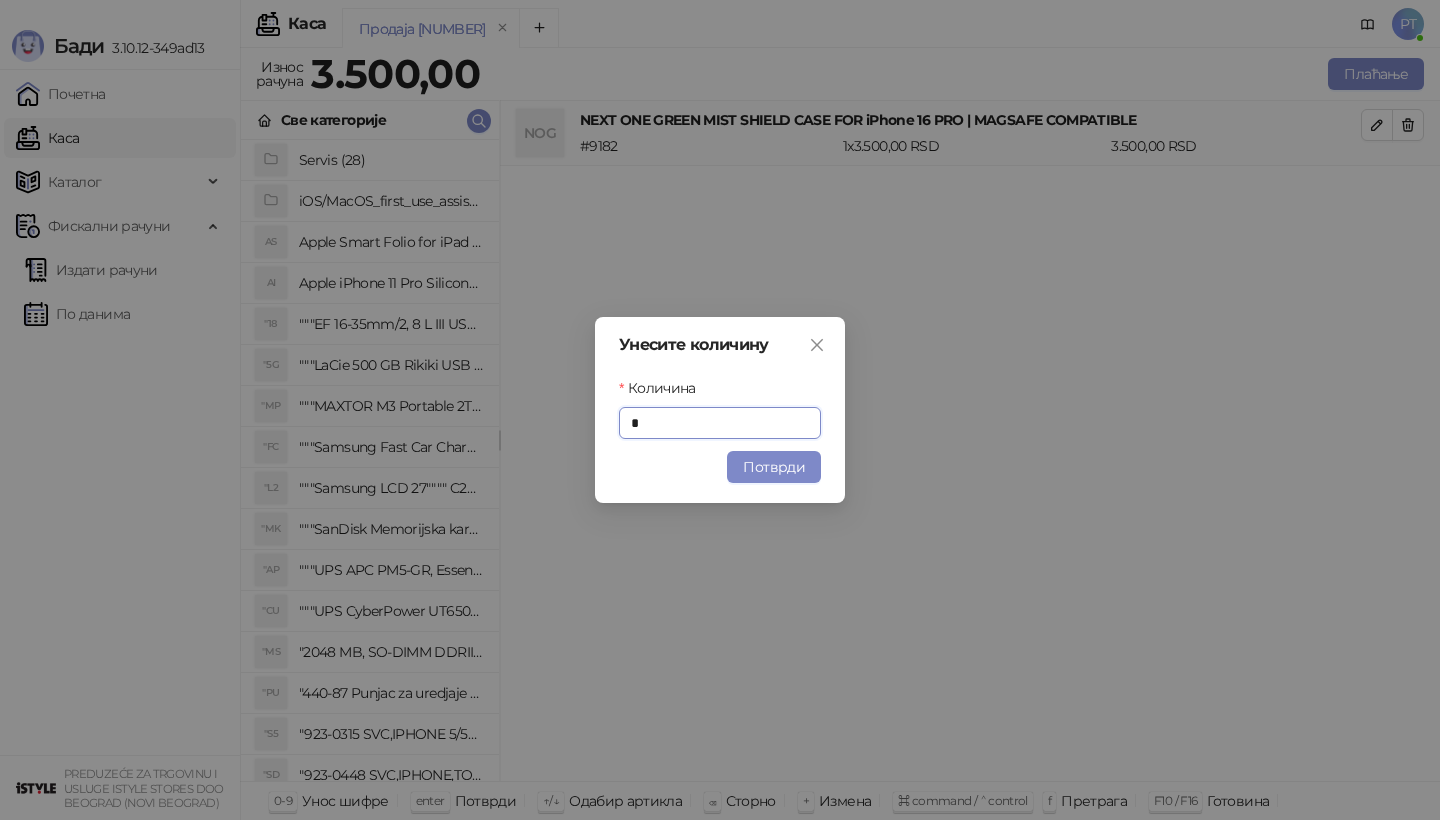 click on "Потврди" at bounding box center (774, 467) 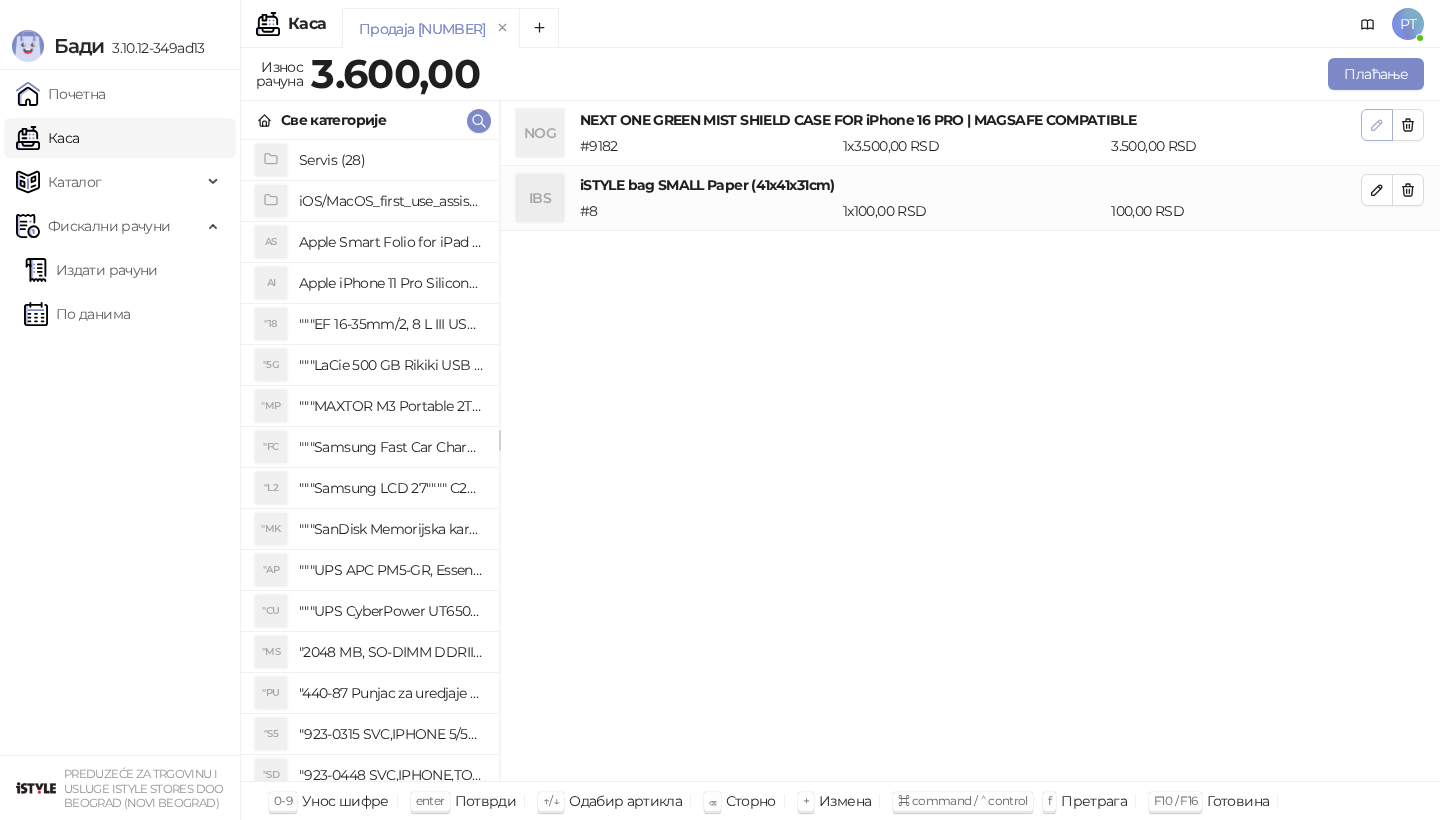 click 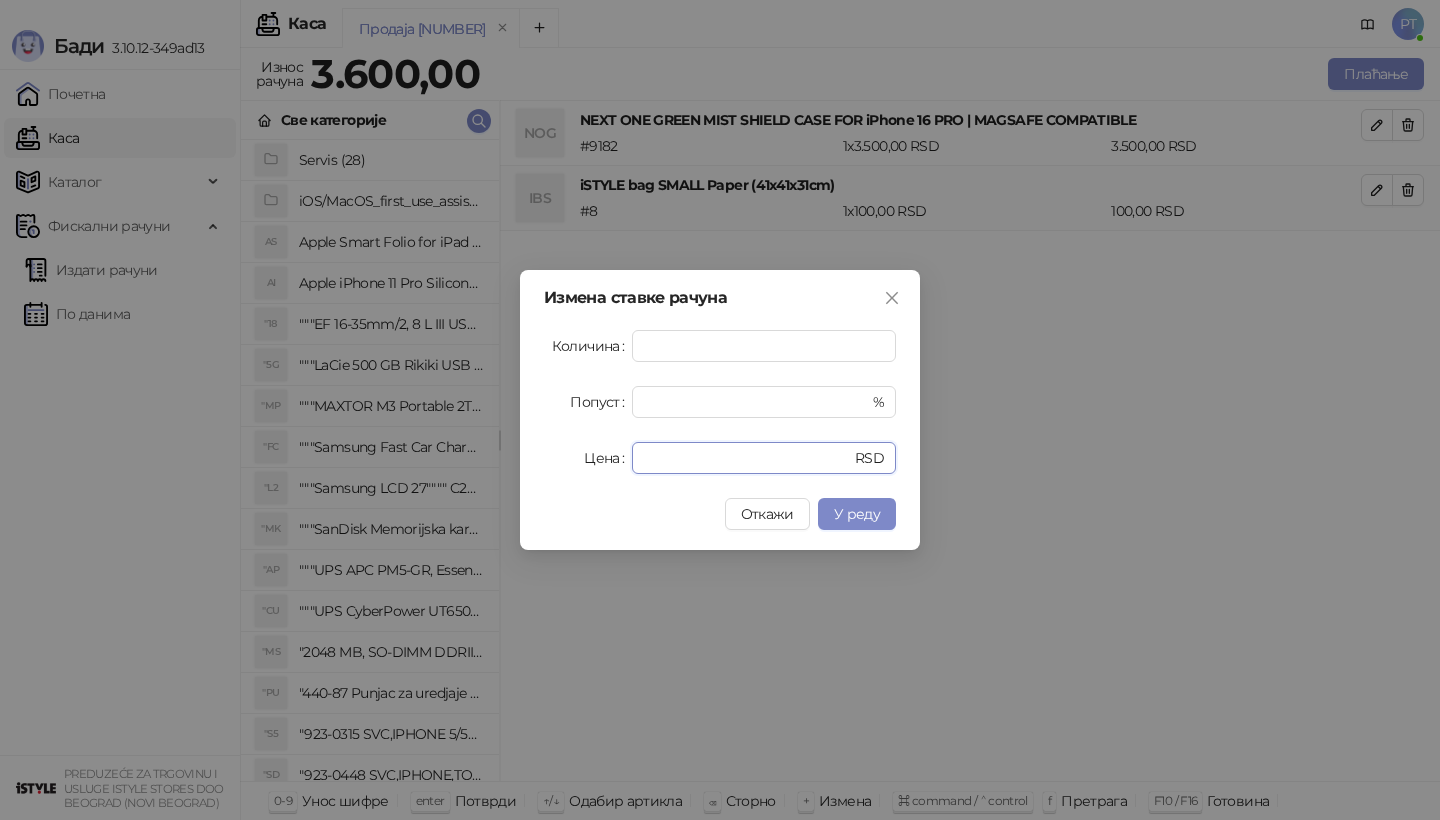 drag, startPoint x: 696, startPoint y: 460, endPoint x: 531, endPoint y: 460, distance: 165 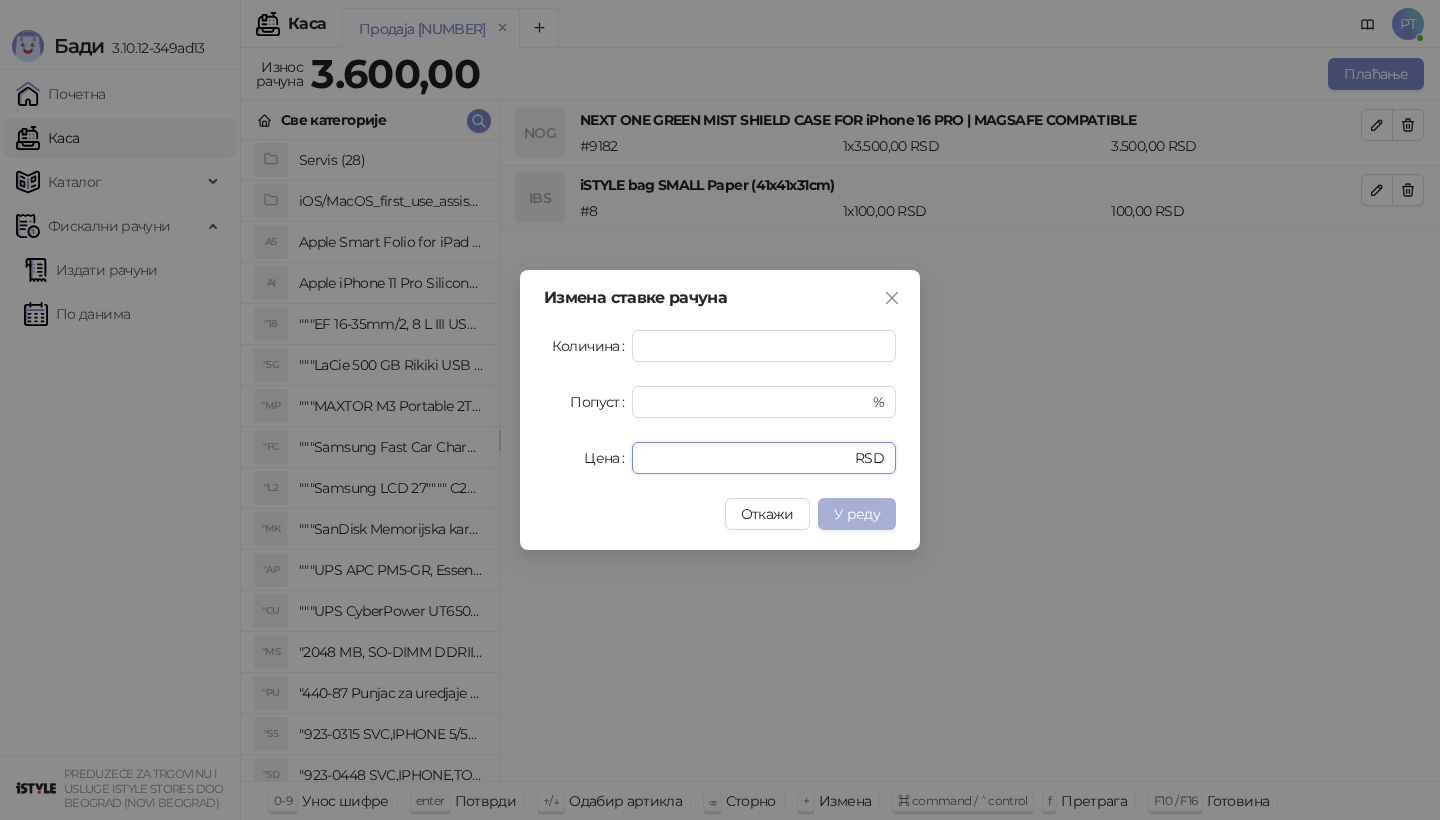 type on "****" 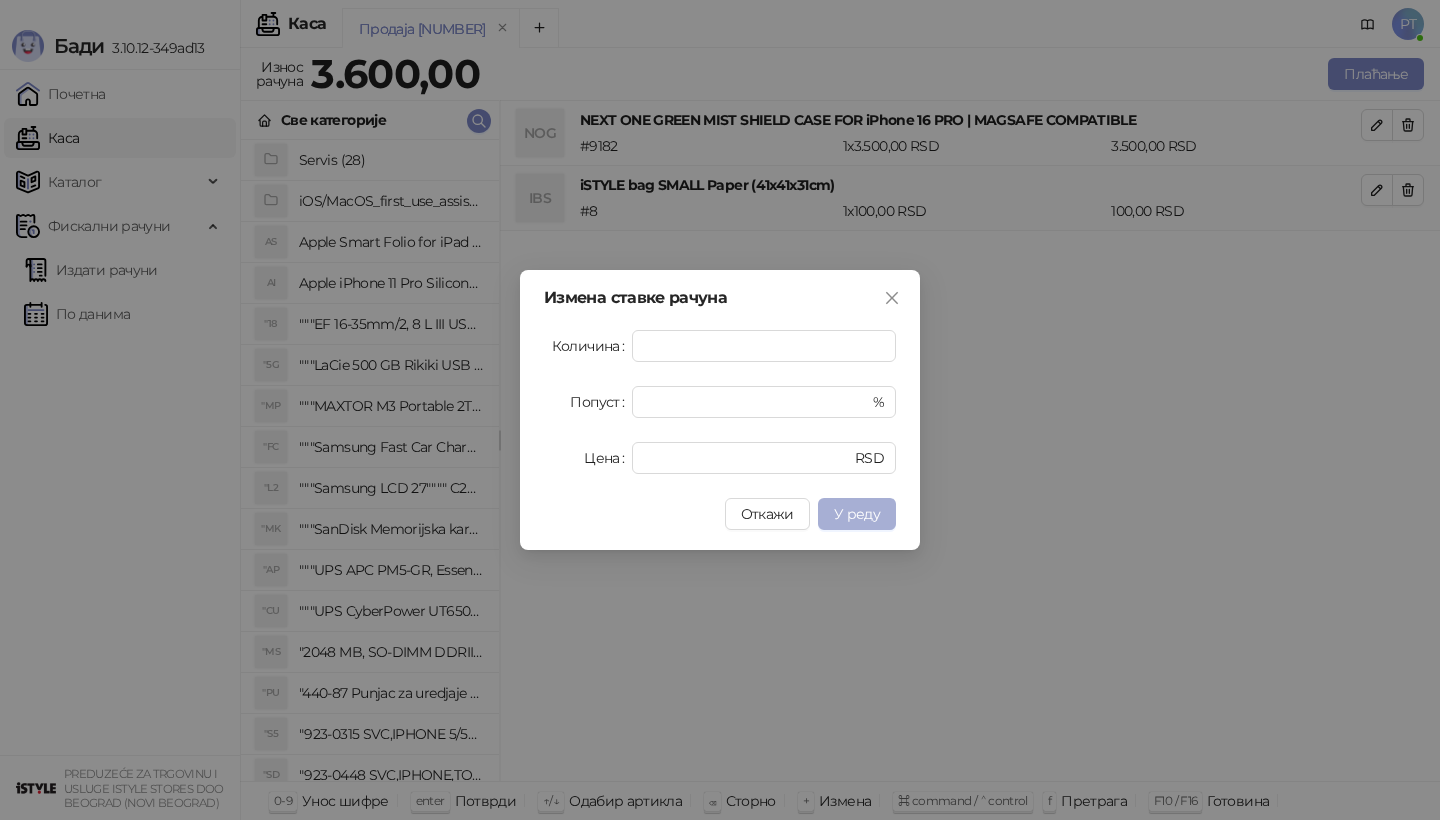 click on "У реду" at bounding box center (857, 514) 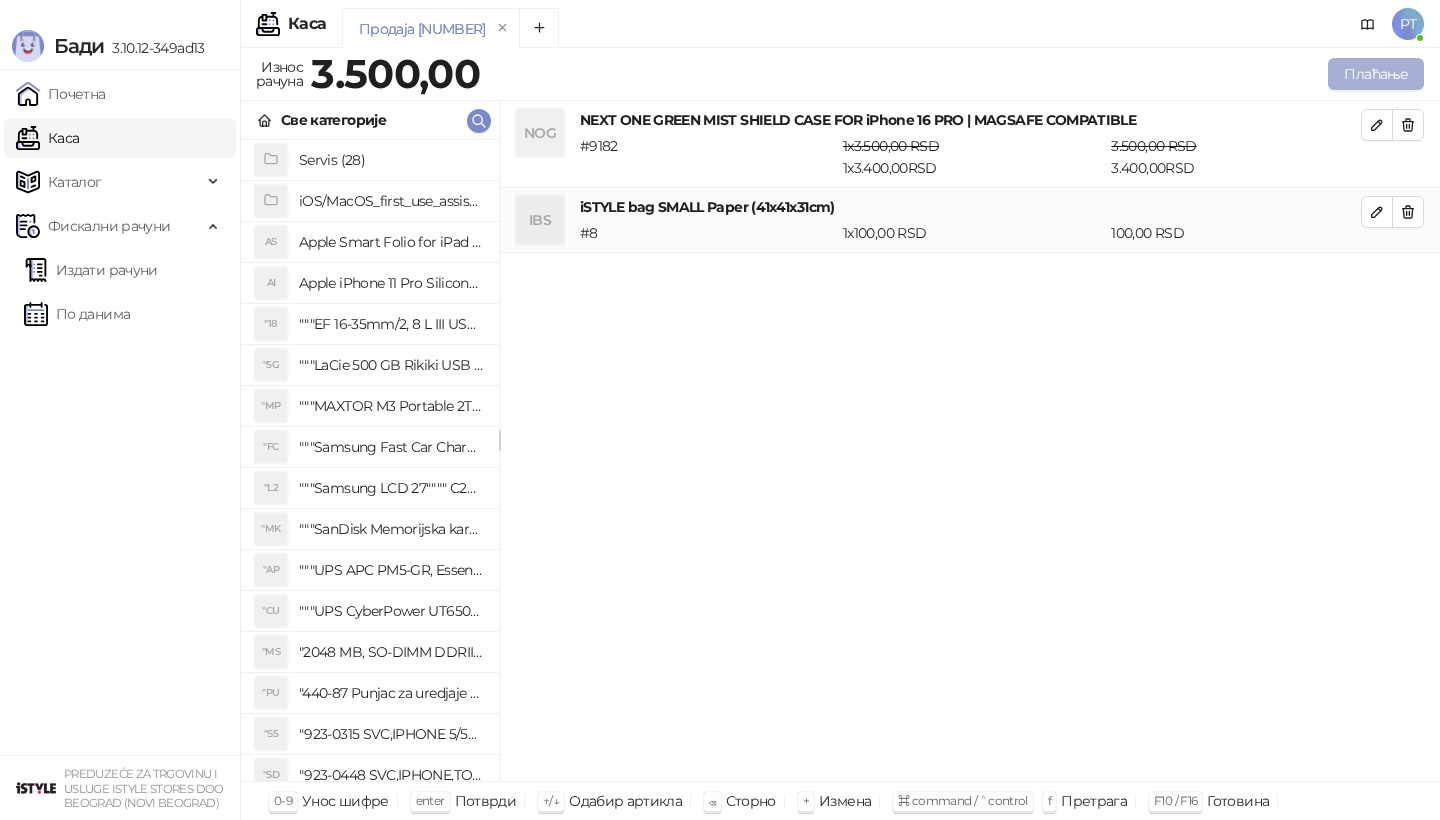 click on "Плаћање" at bounding box center [1376, 74] 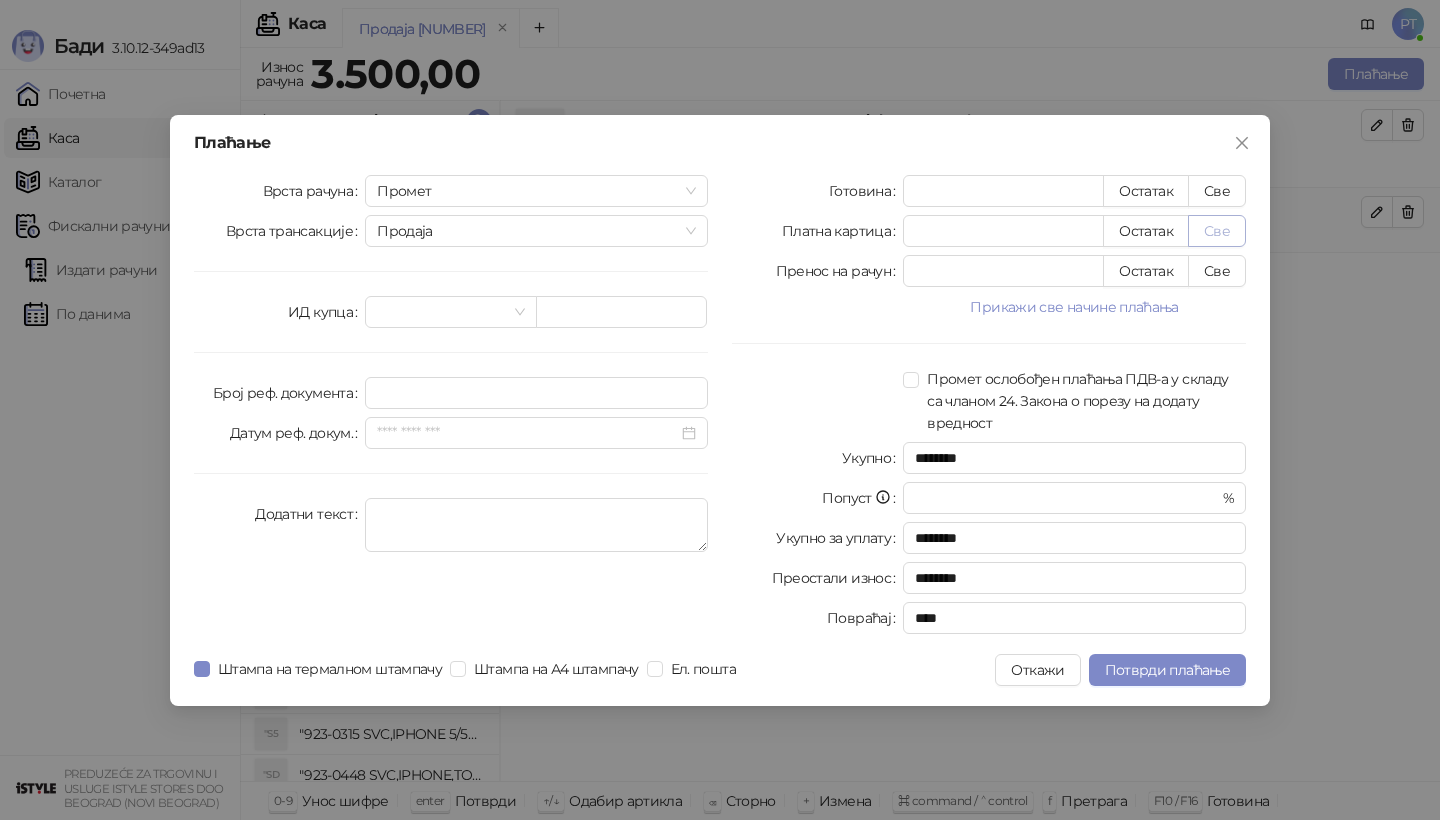 click on "Све" at bounding box center [1217, 231] 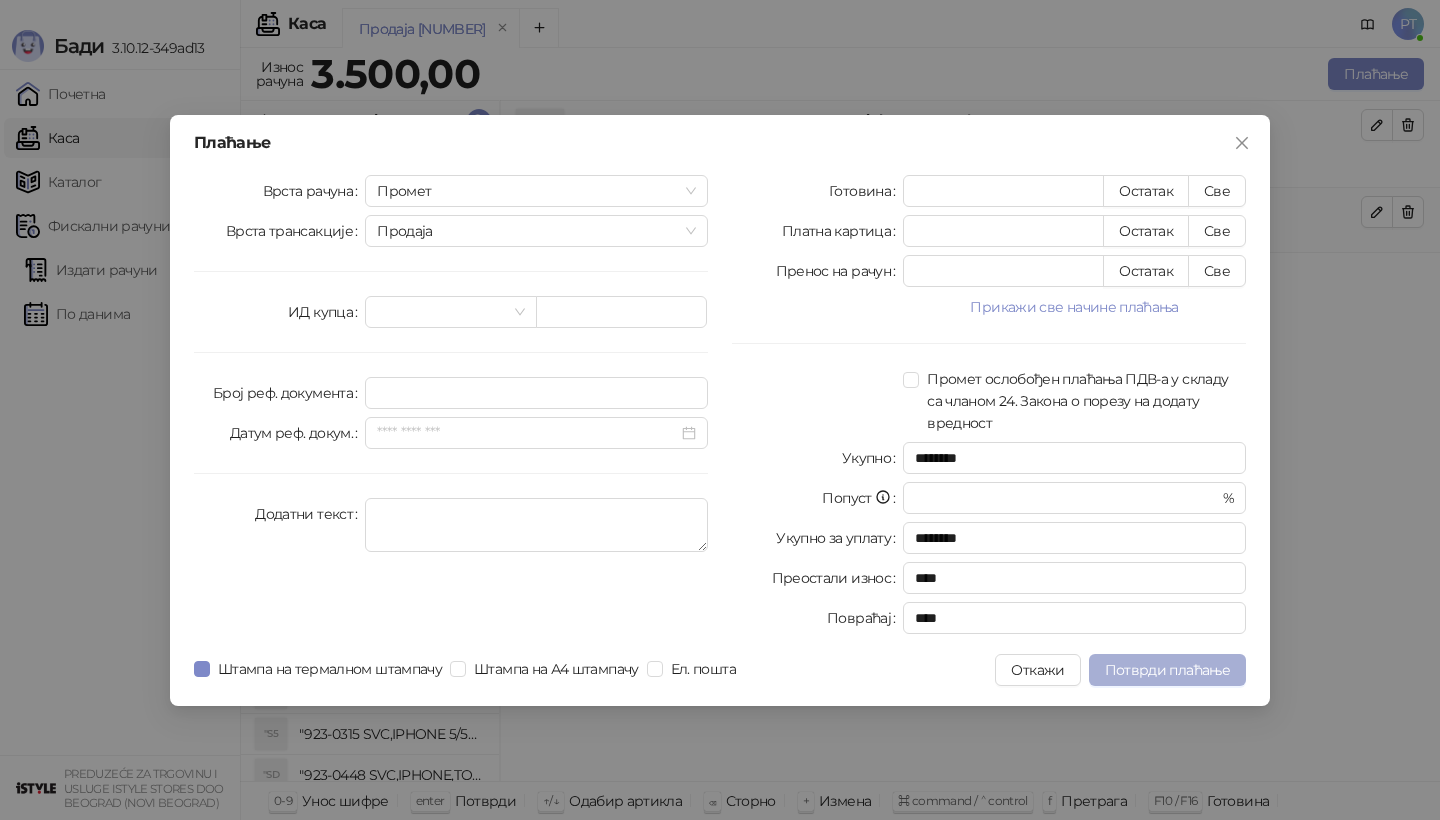 click on "Потврди плаћање" at bounding box center [1167, 670] 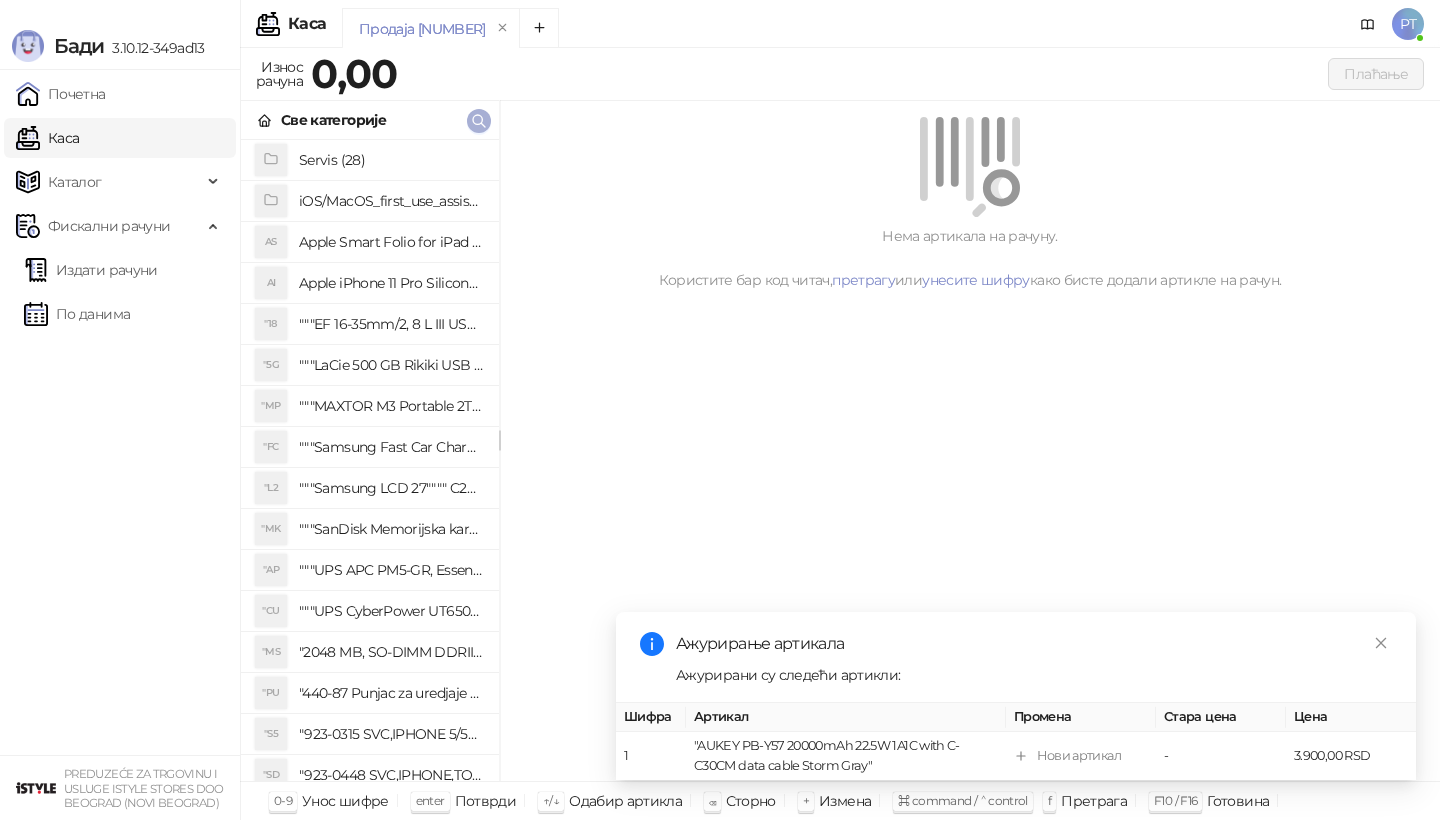 click 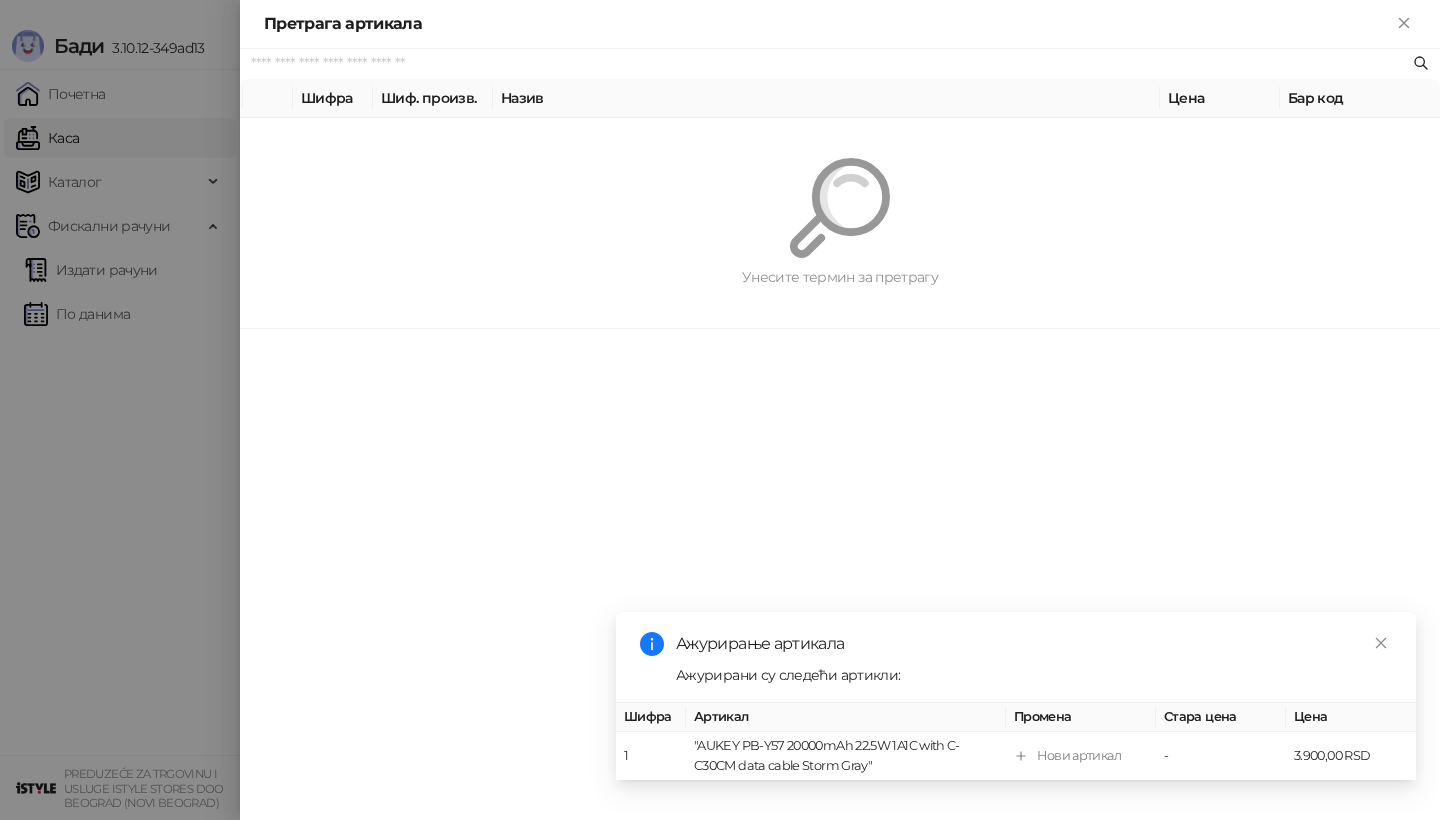 paste on "*********" 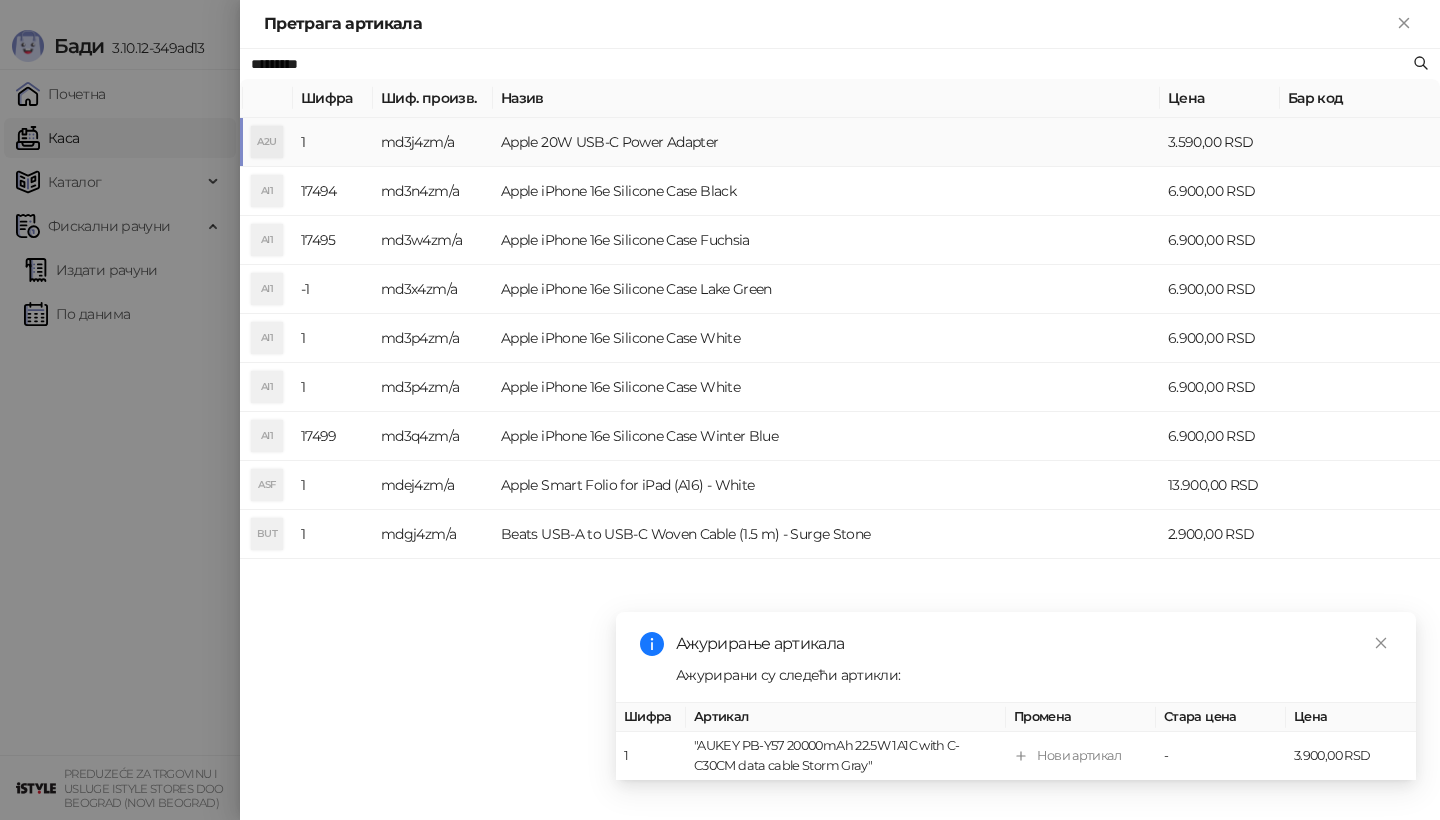 click on "A2U" at bounding box center [267, 142] 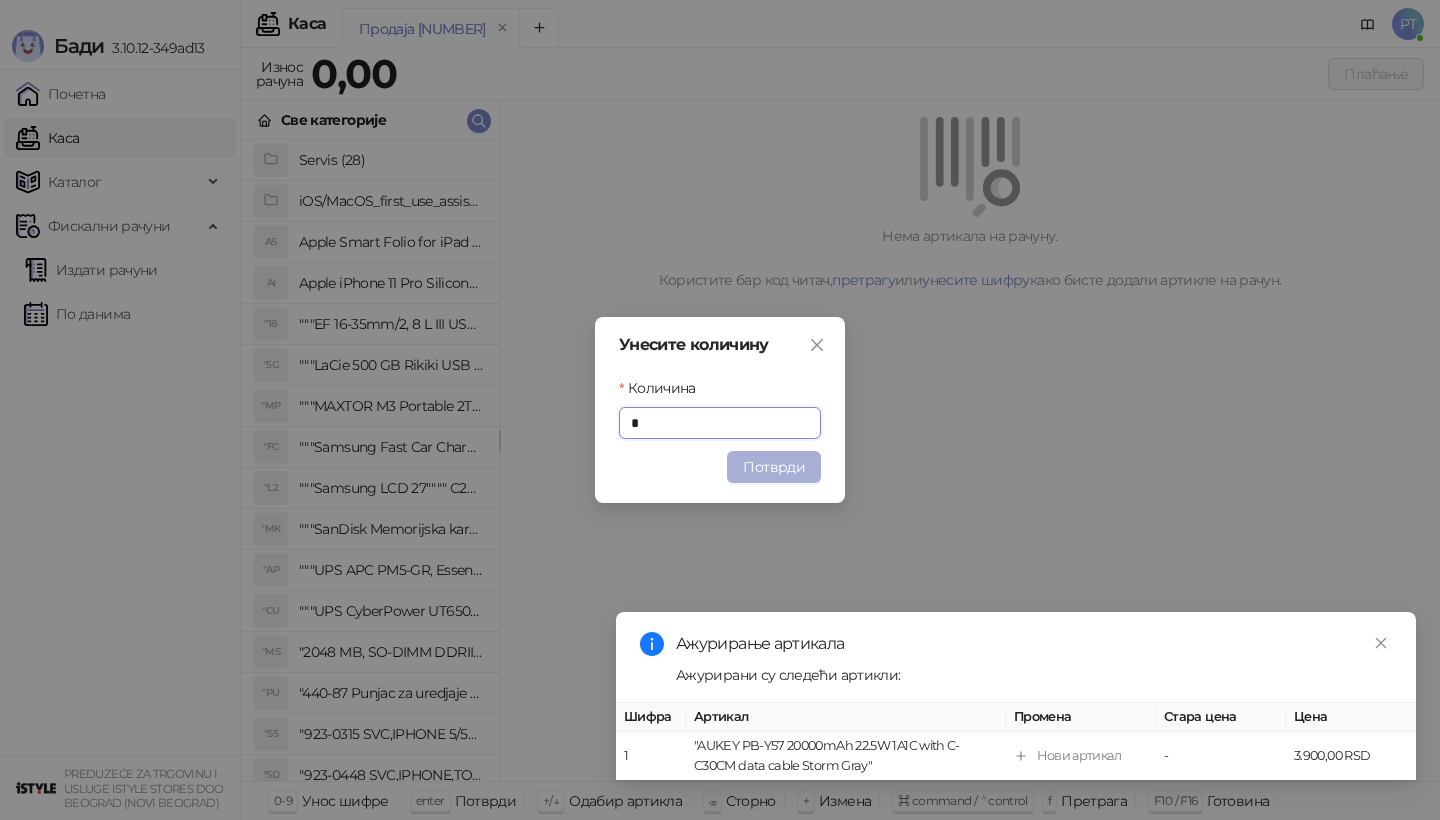click on "Потврди" at bounding box center (774, 467) 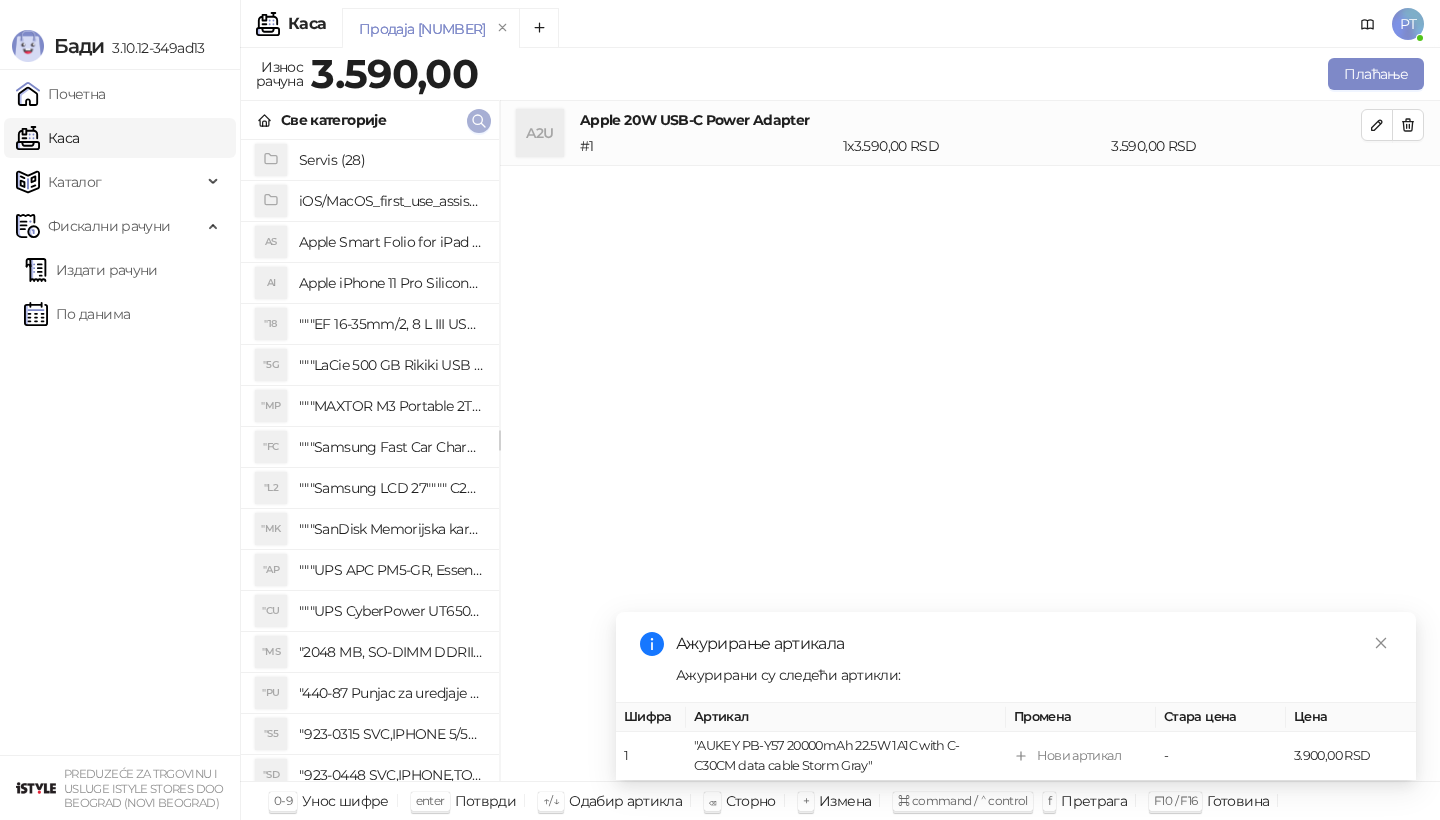 click 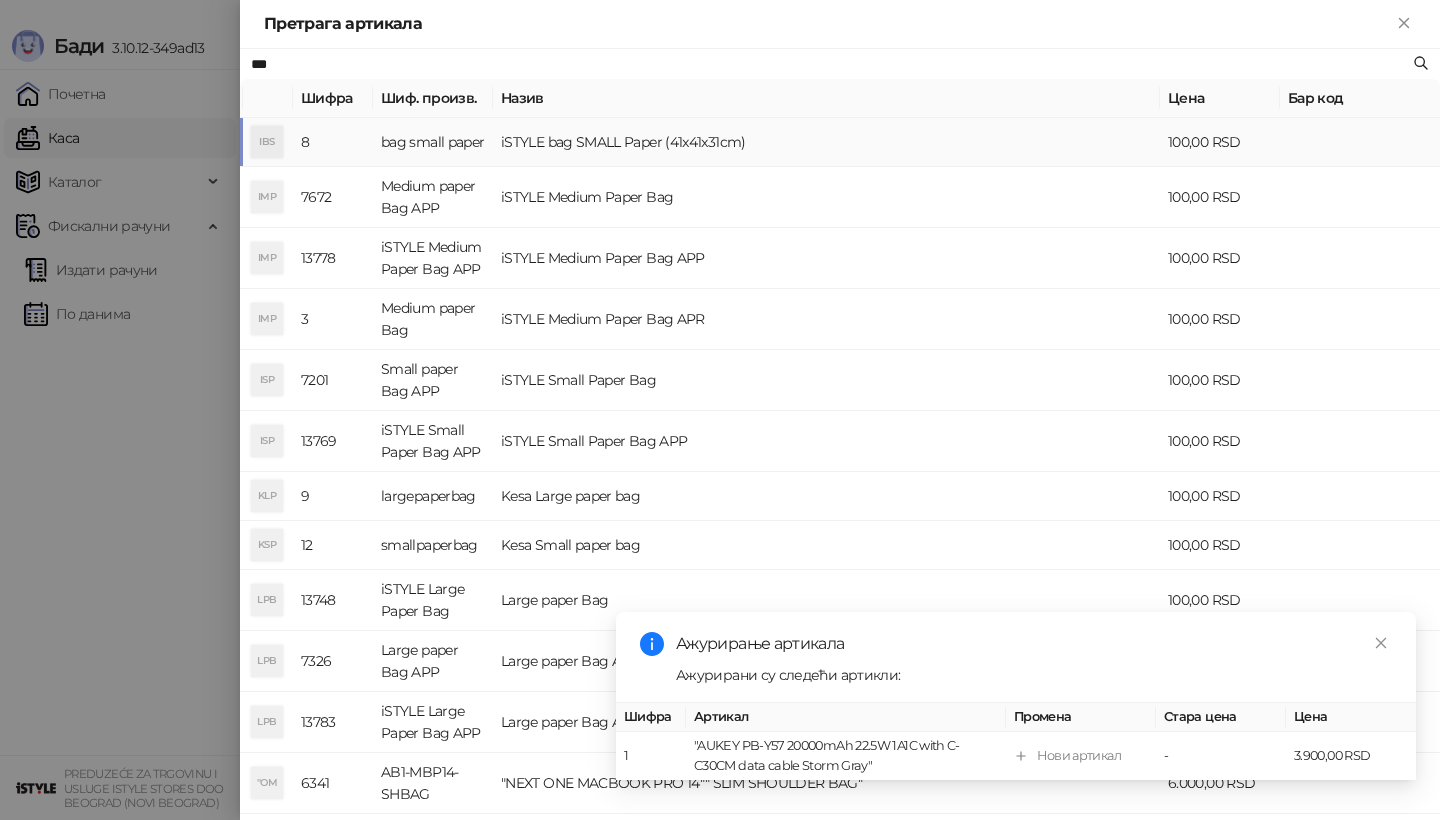 type on "***" 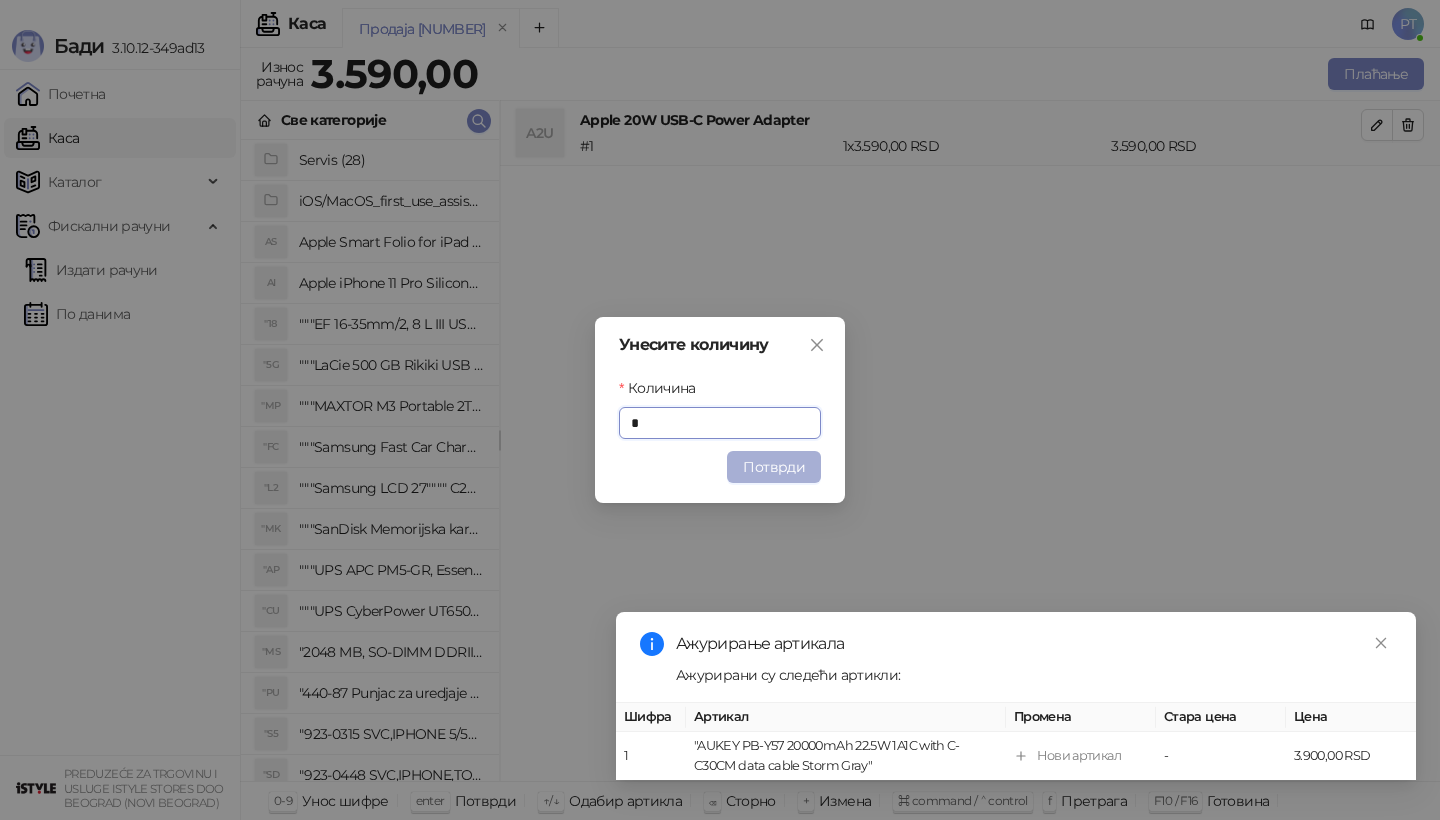 click on "Потврди" at bounding box center (774, 467) 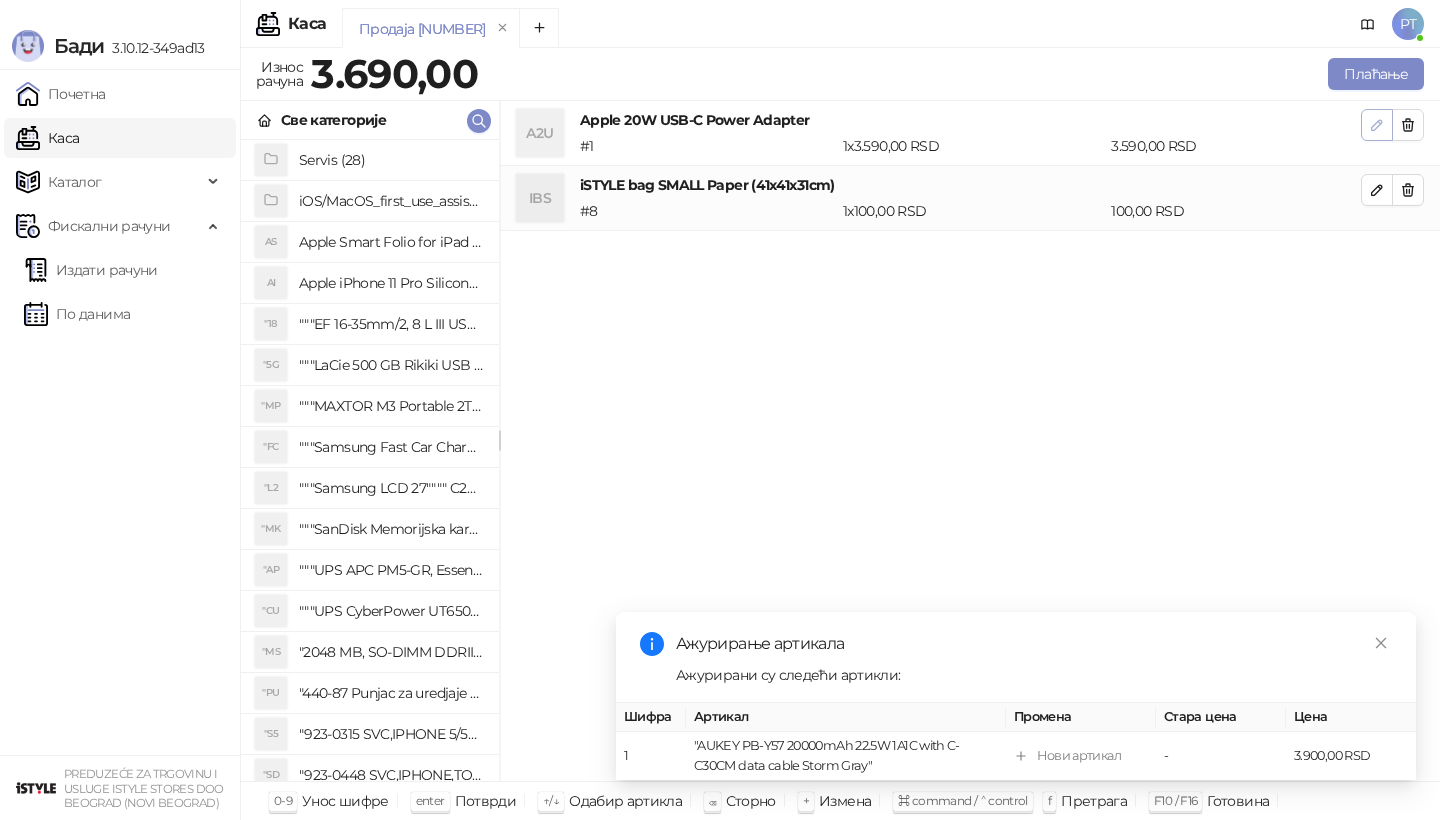 click at bounding box center (1377, 125) 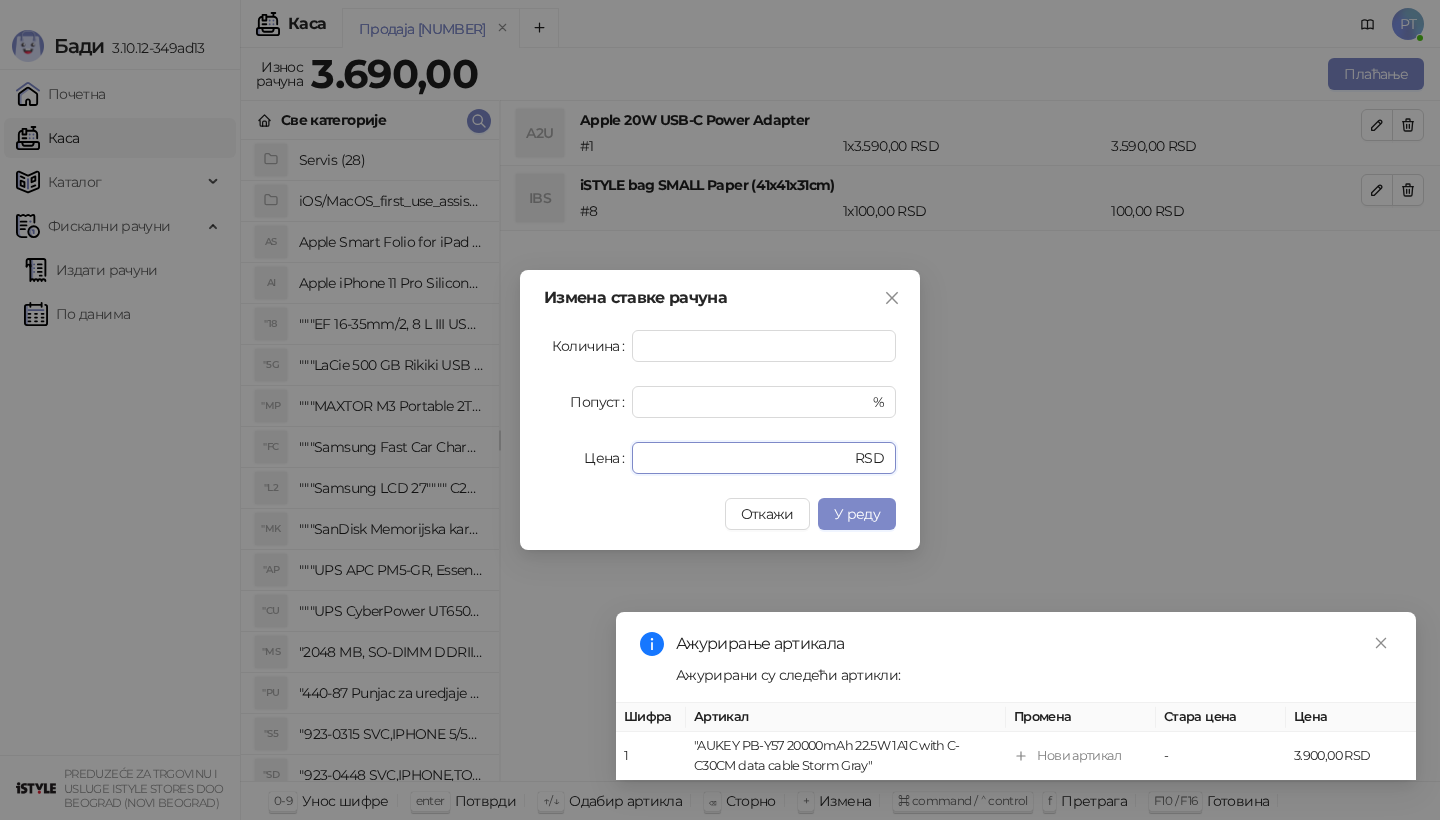 drag, startPoint x: 568, startPoint y: 456, endPoint x: 522, endPoint y: 456, distance: 46 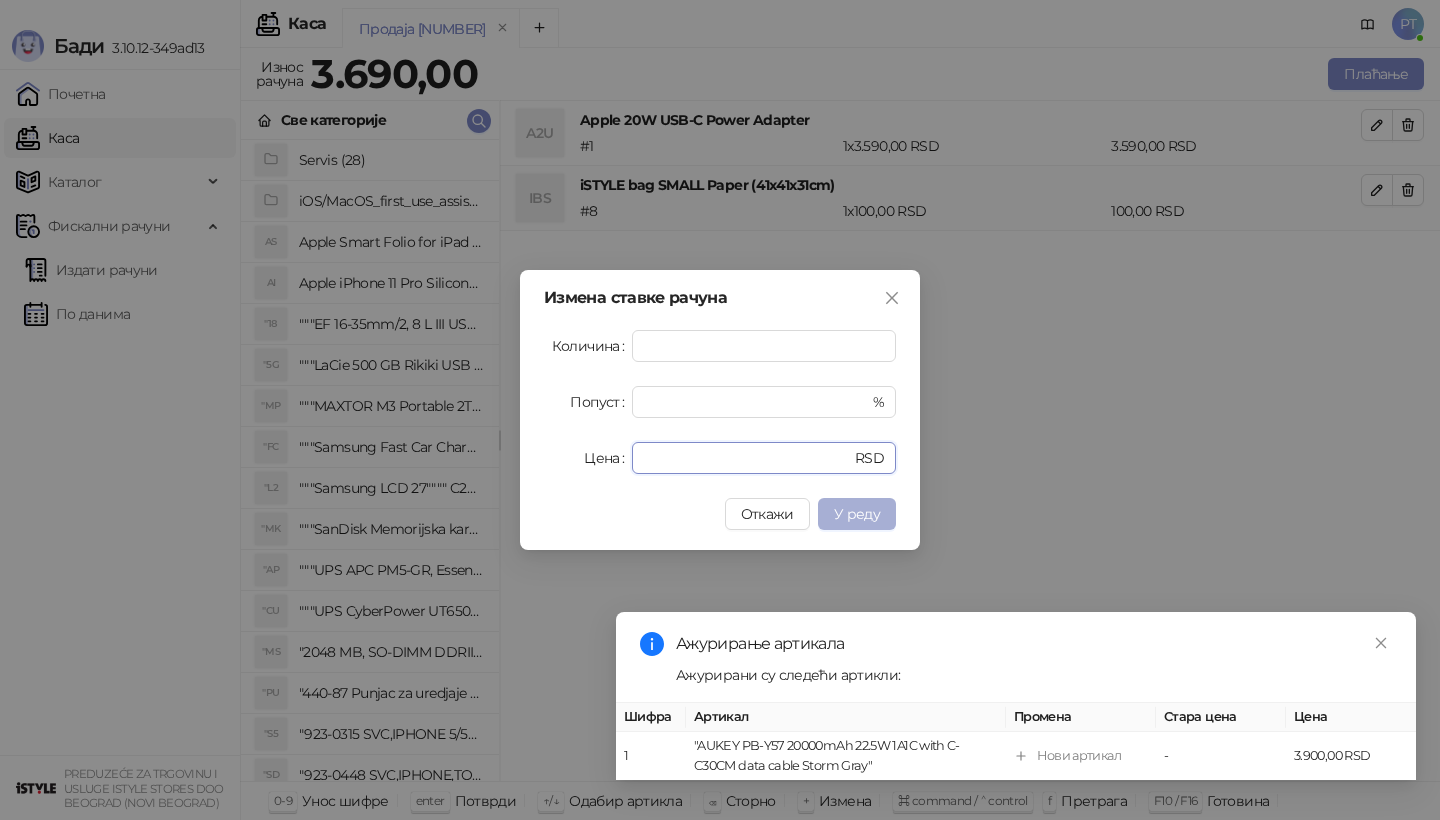 type on "****" 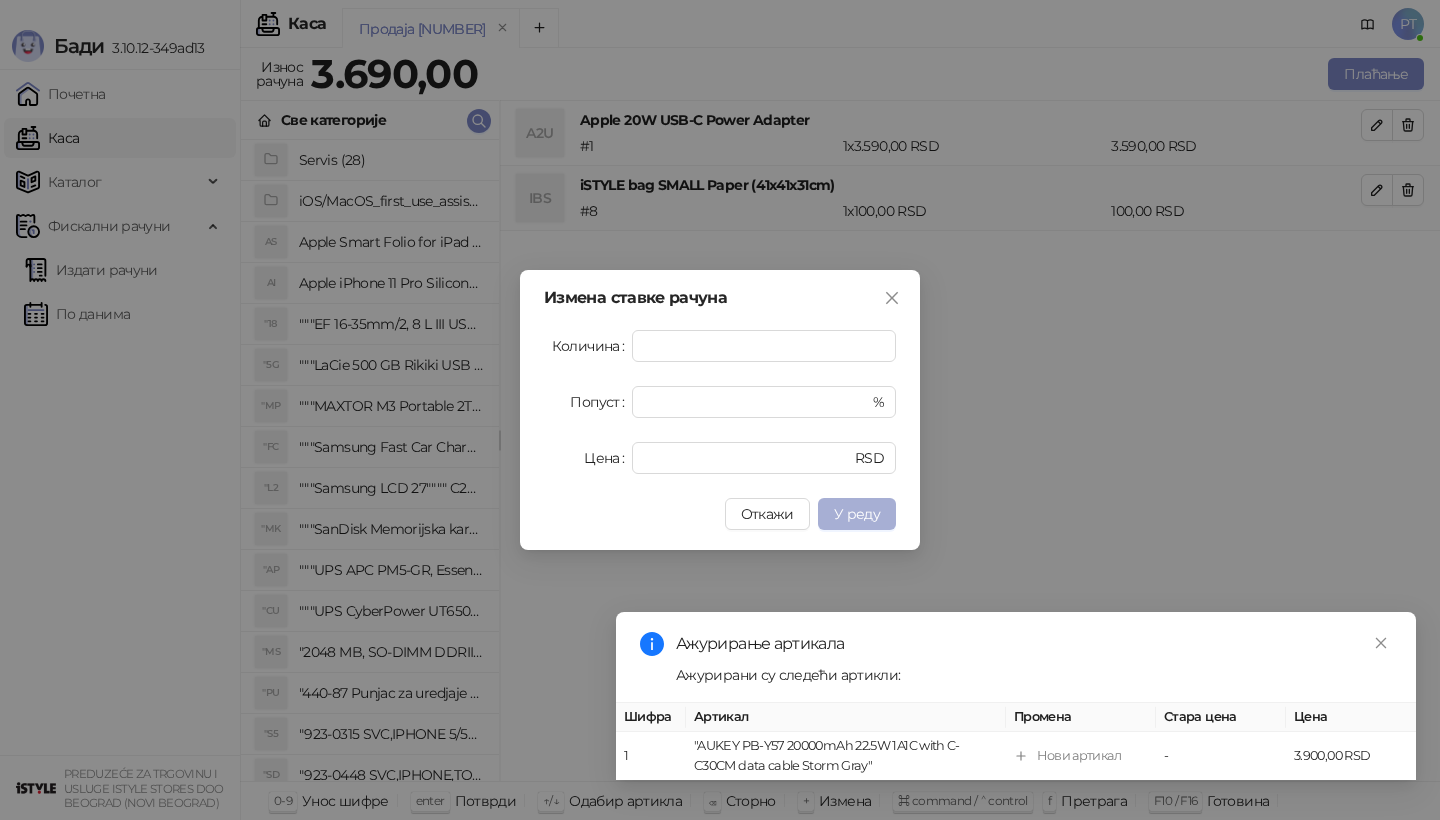 click on "У реду" at bounding box center [857, 514] 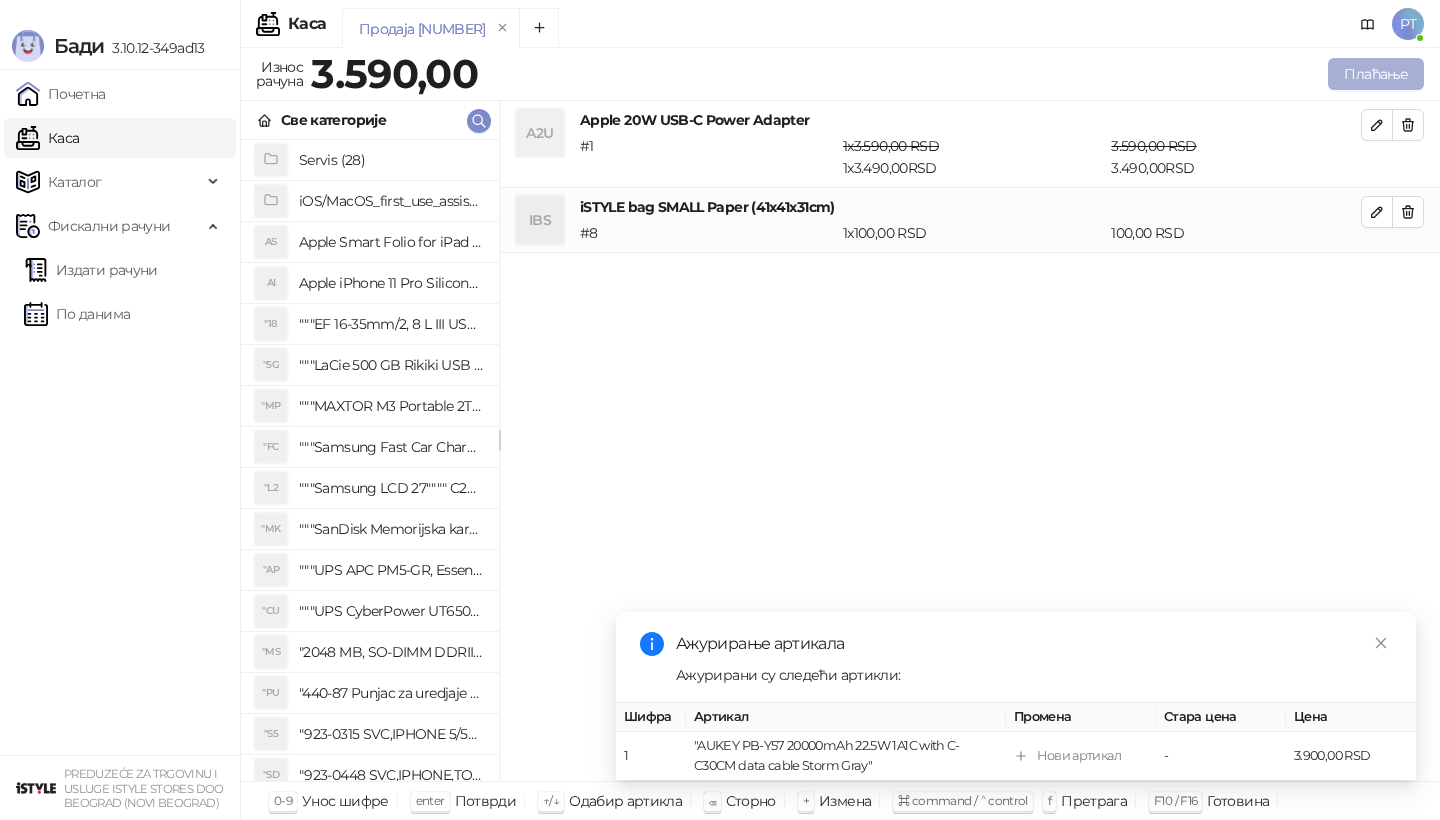 click on "Плаћање" at bounding box center (1376, 74) 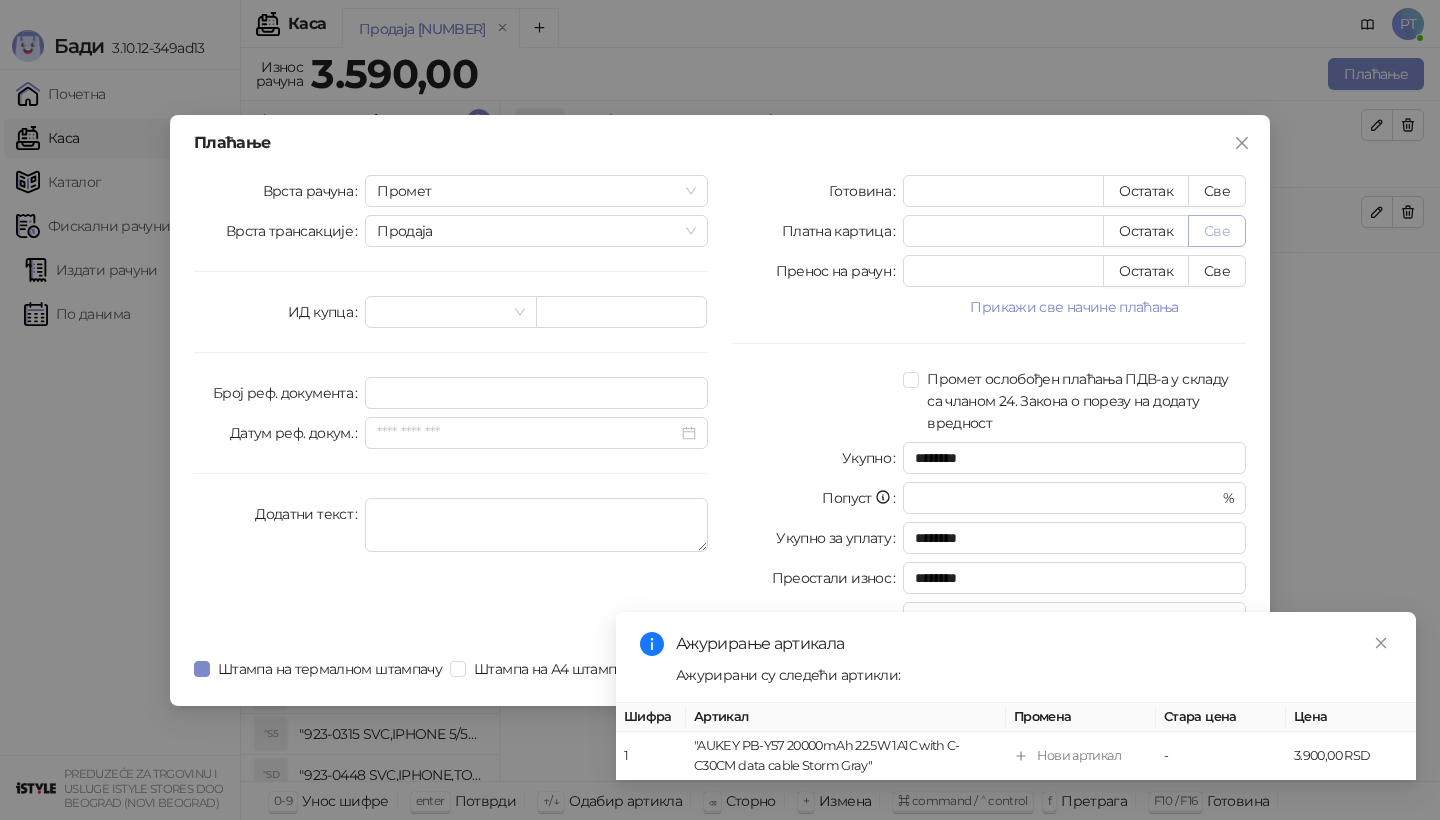click on "Све" at bounding box center [1217, 231] 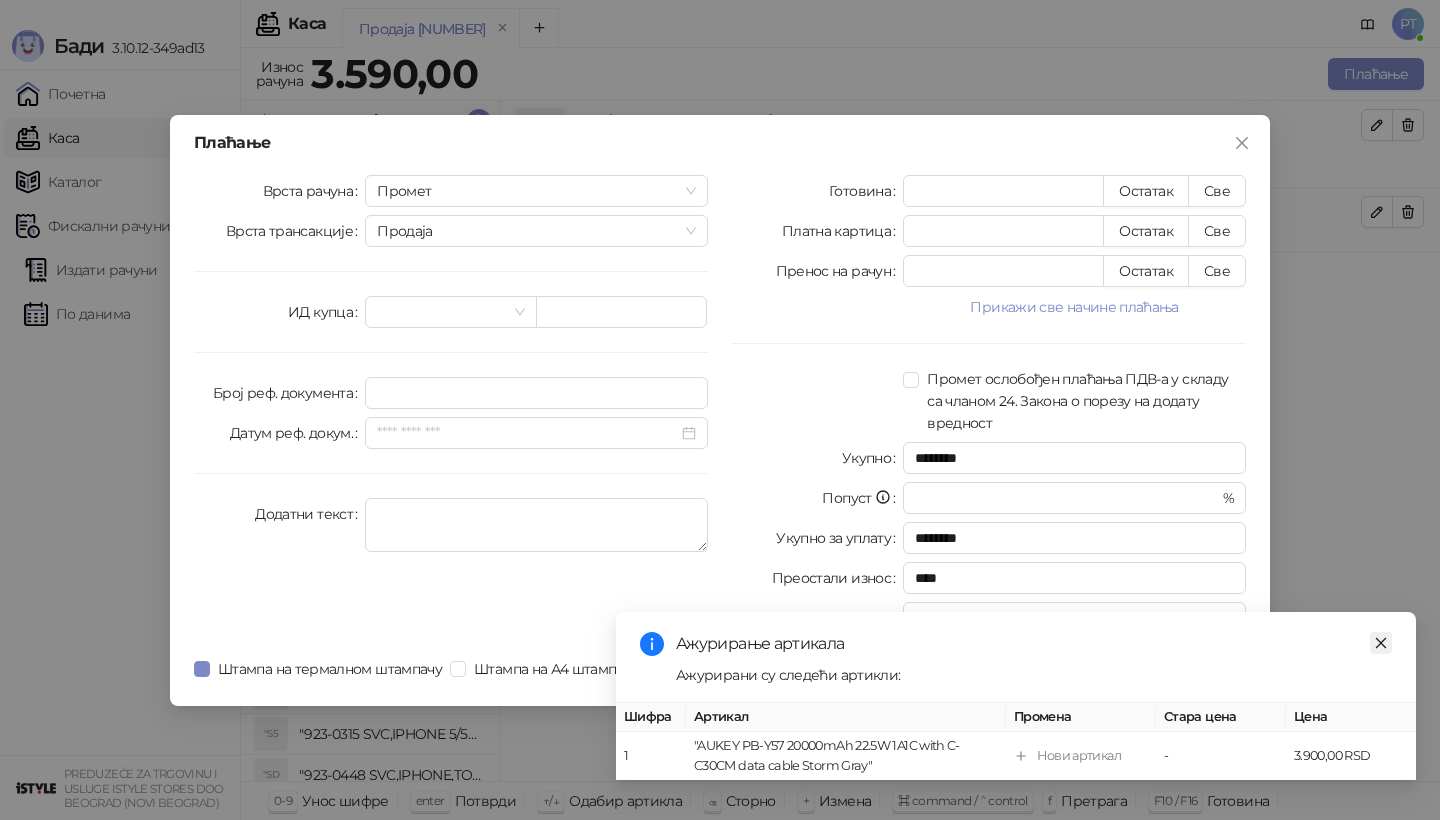 click 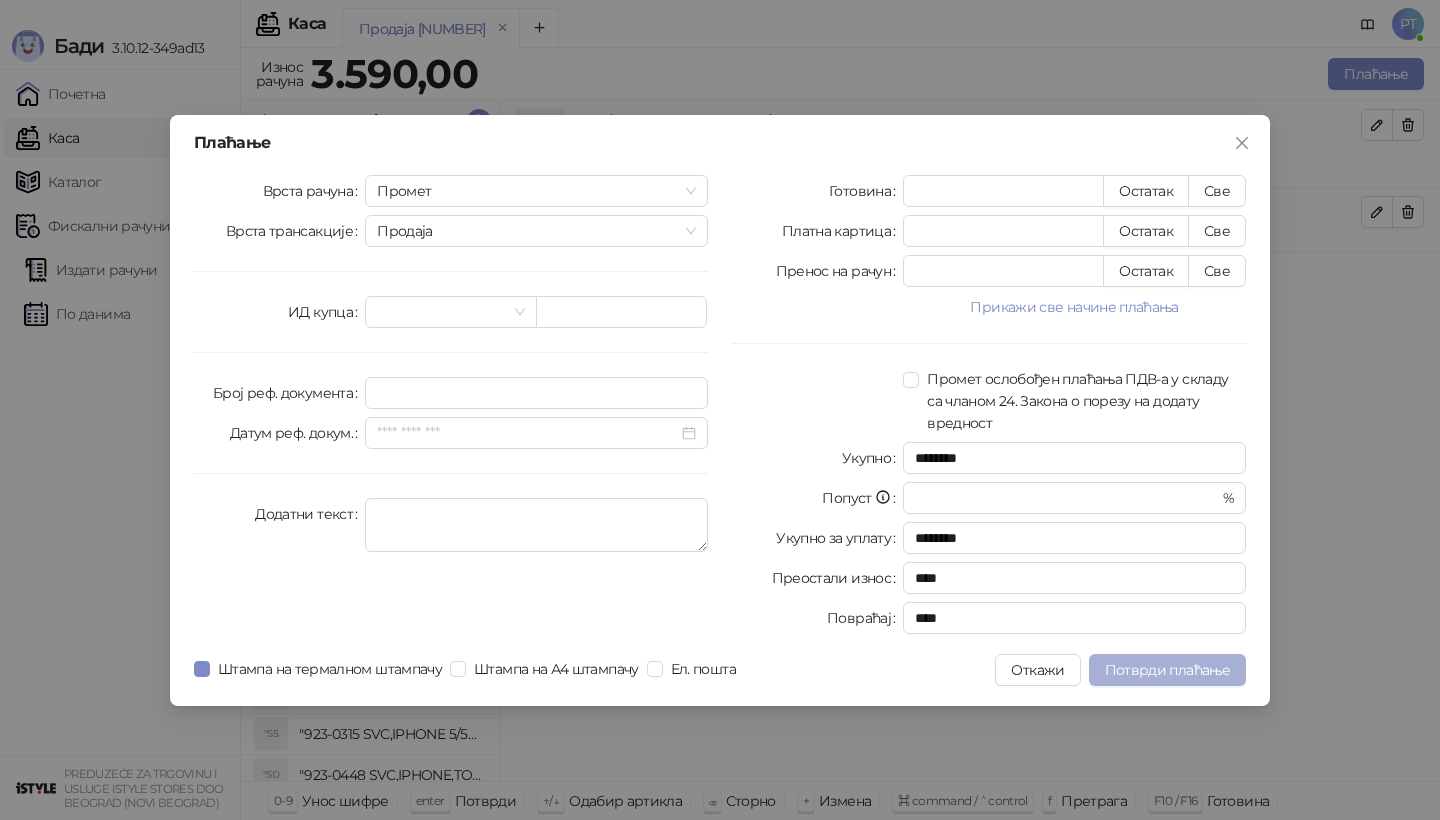 click on "Потврди плаћање" at bounding box center [1167, 670] 